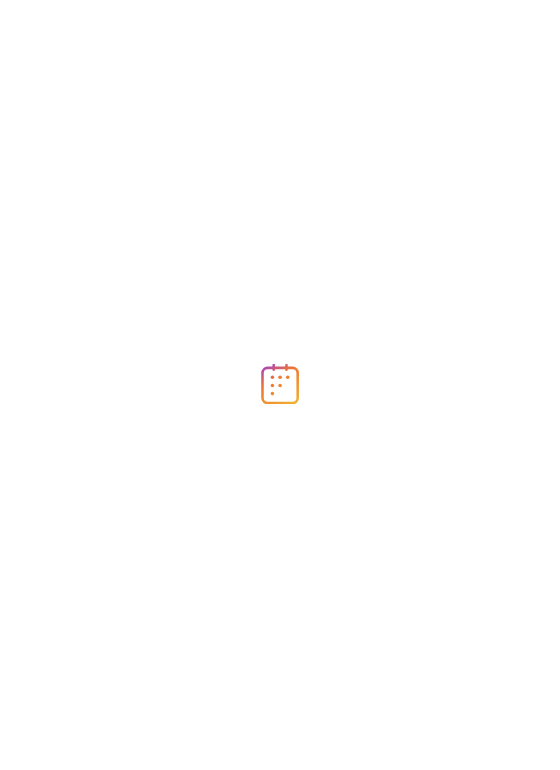 scroll, scrollTop: 0, scrollLeft: 0, axis: both 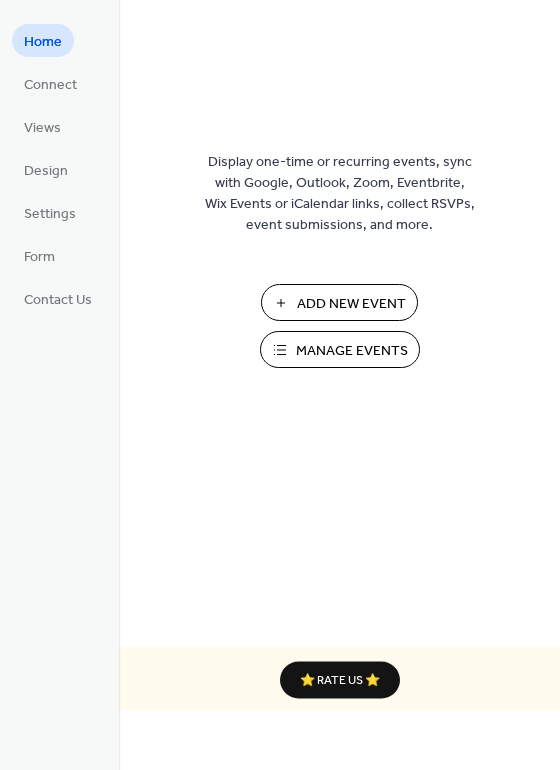 click on "Add New Event" at bounding box center [351, 304] 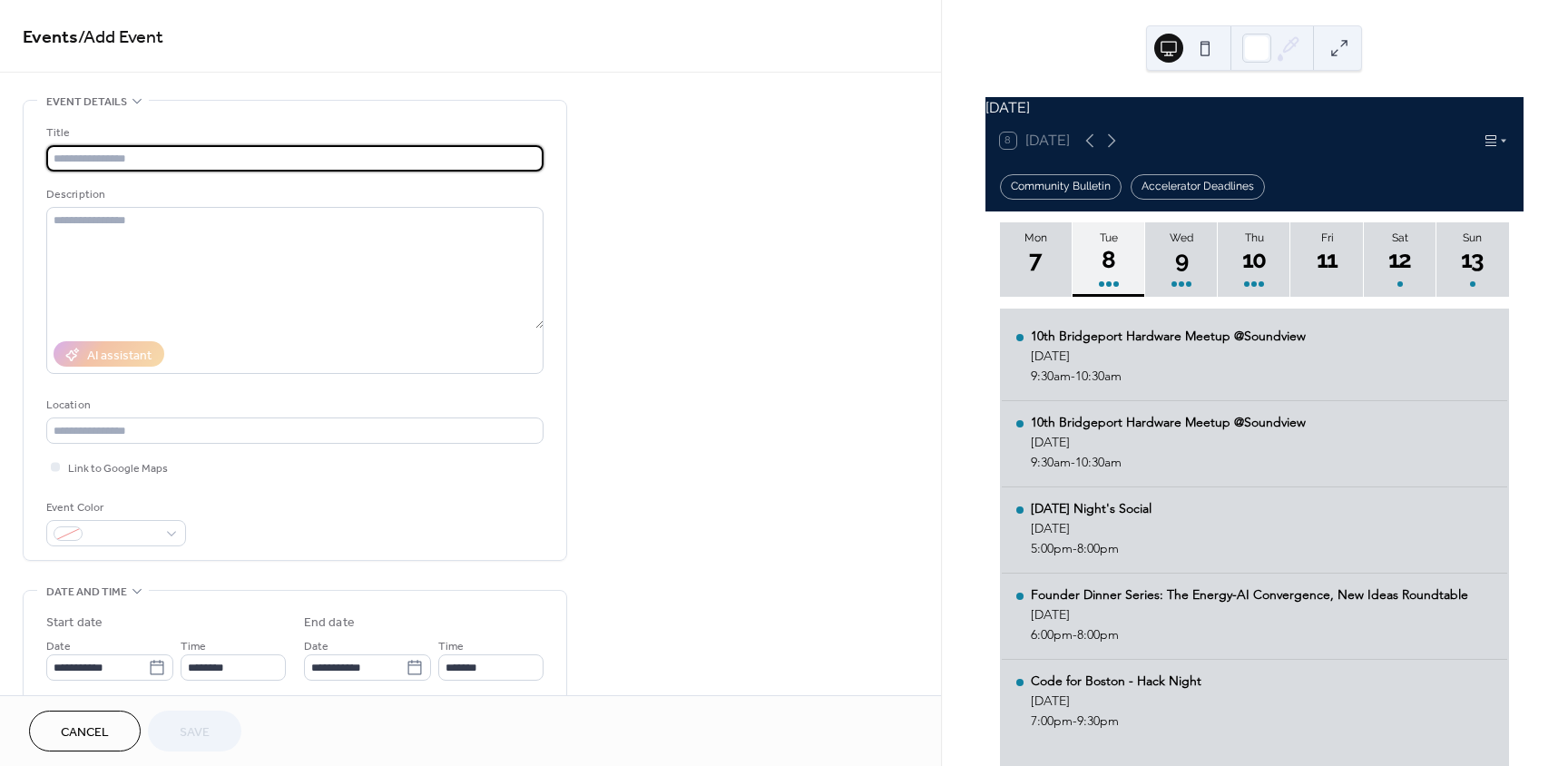 scroll, scrollTop: 0, scrollLeft: 0, axis: both 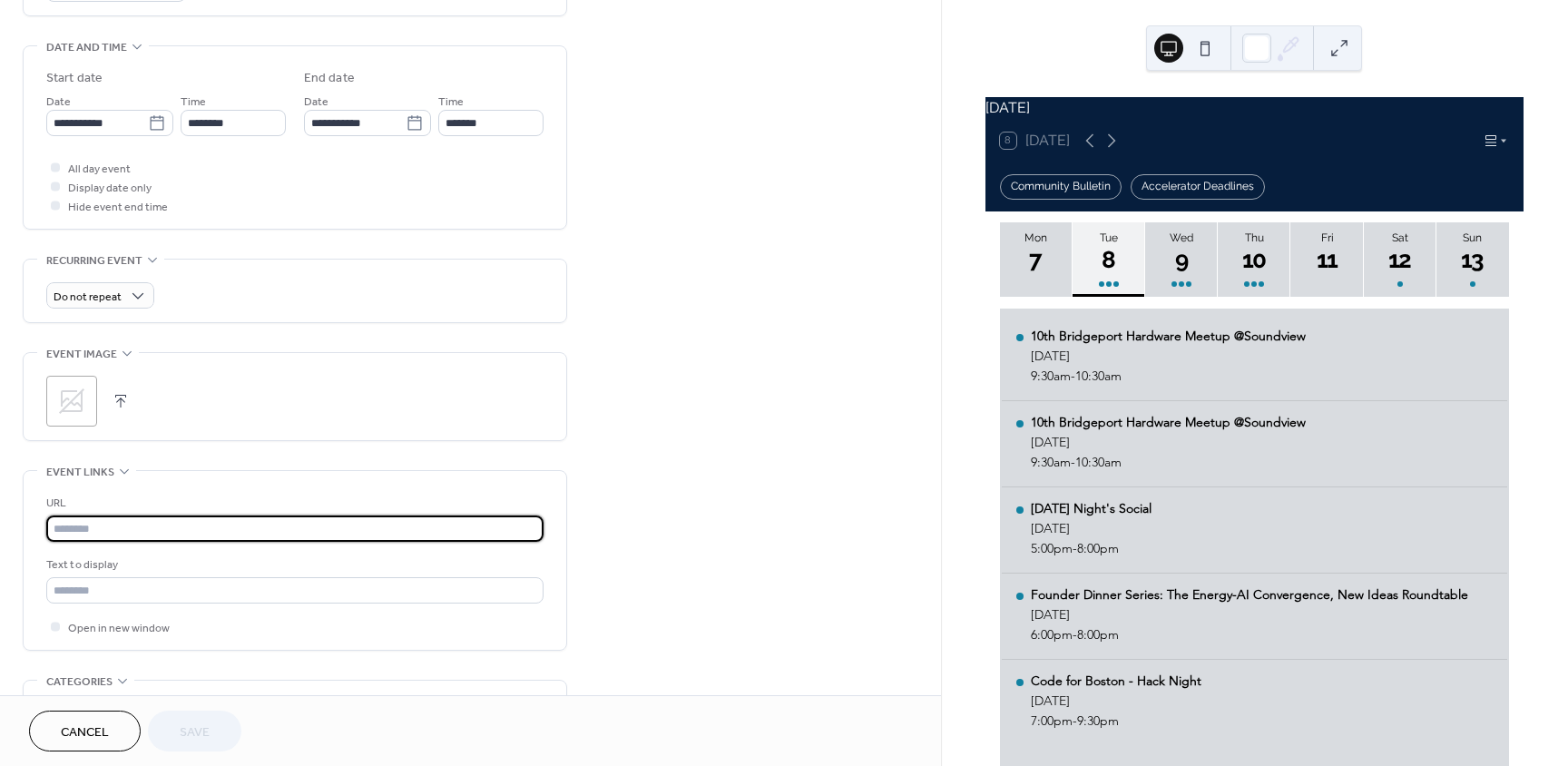 click at bounding box center (295, 528) 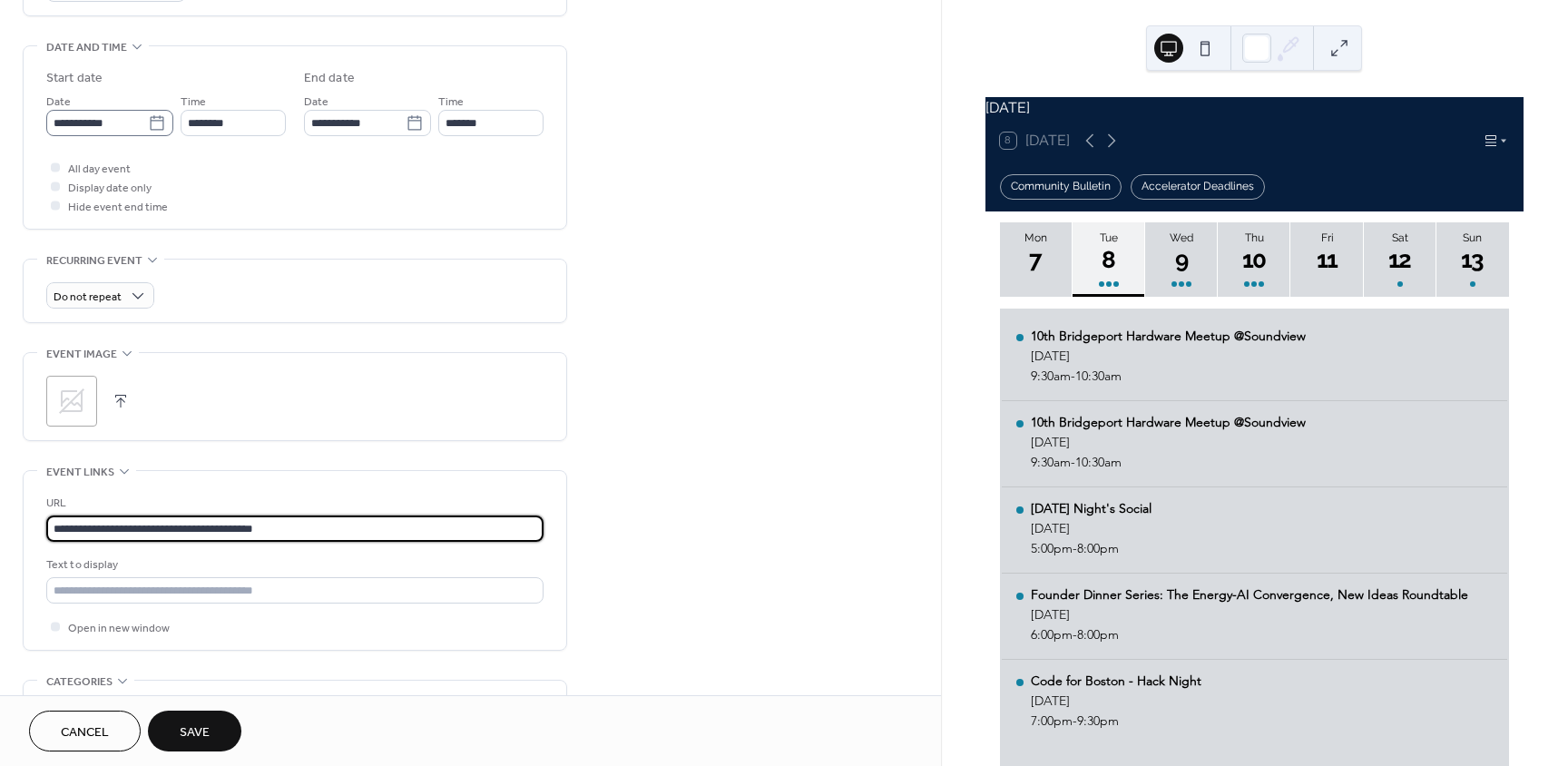 type on "**********" 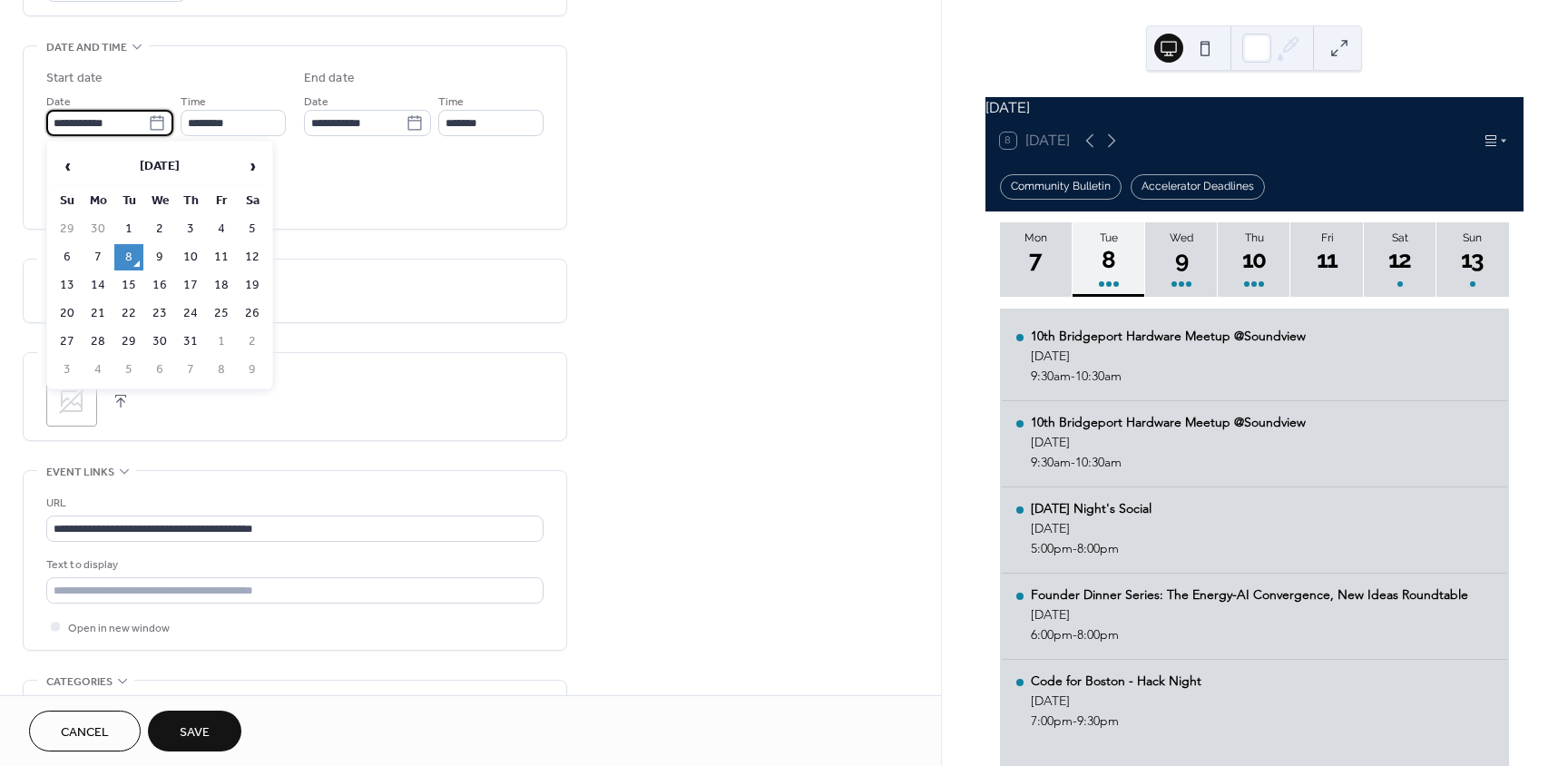 click on "**********" at bounding box center (97, 123) 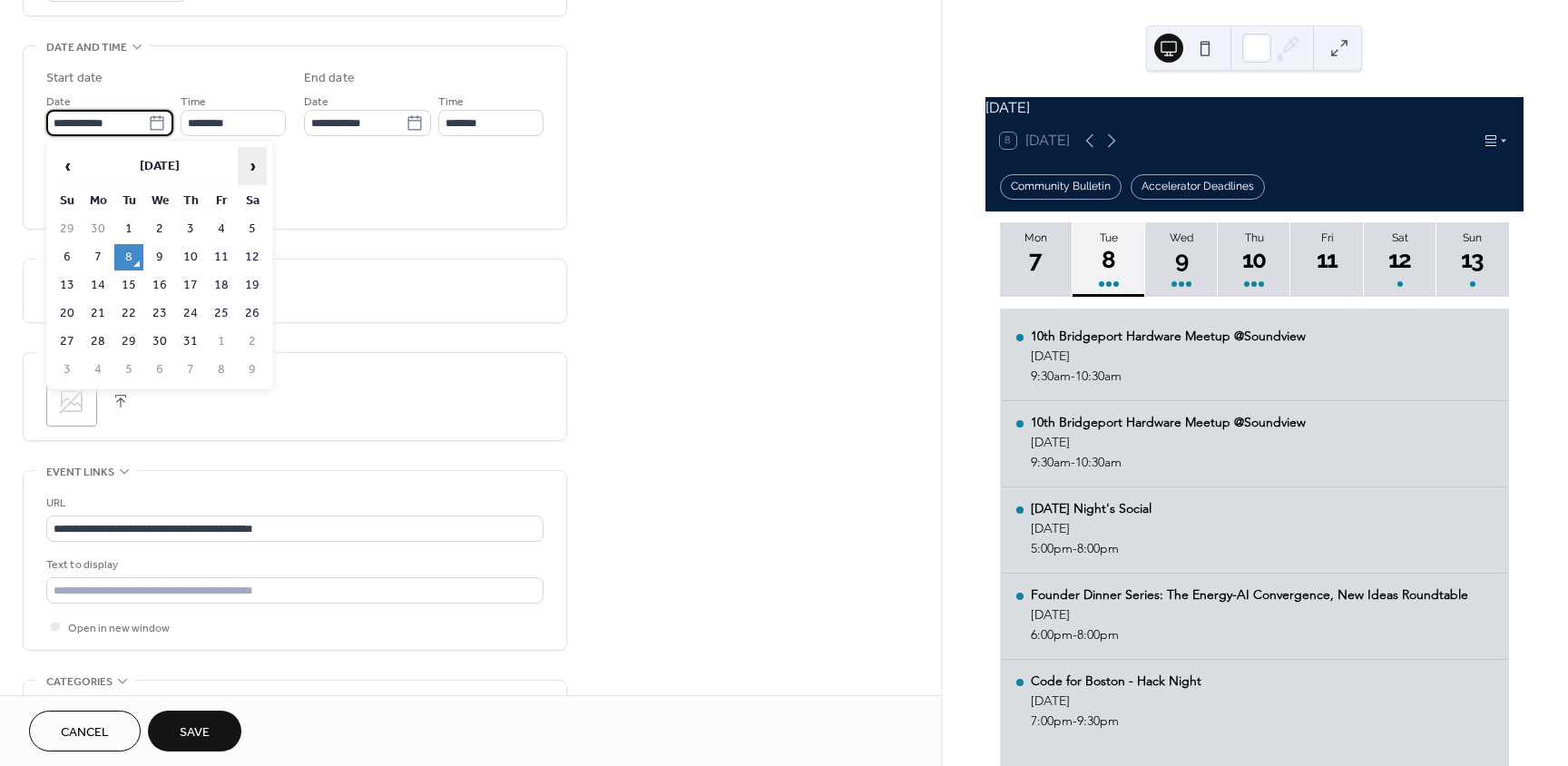 click on "›" at bounding box center [252, 166] 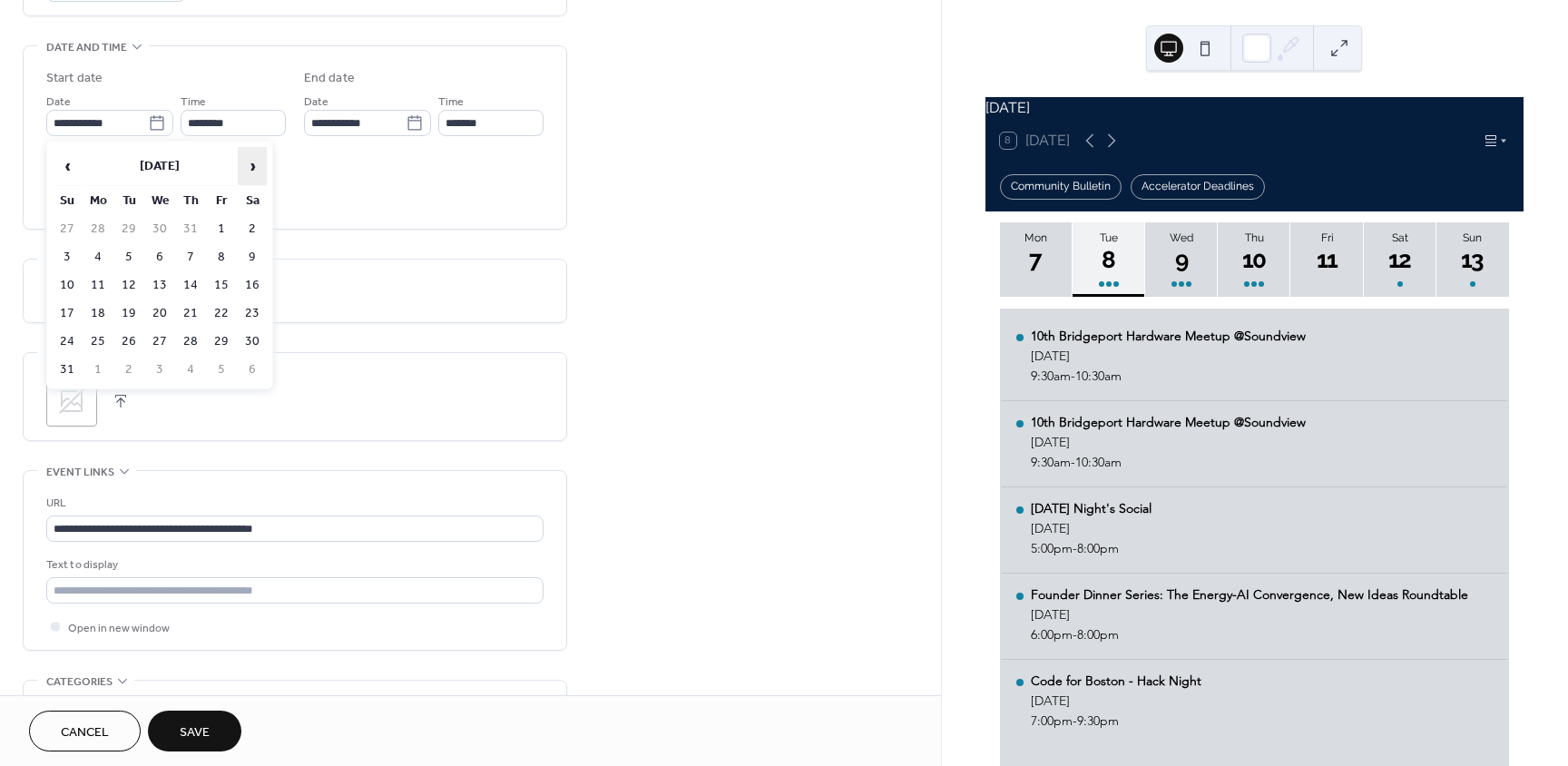 click on "›" at bounding box center (252, 166) 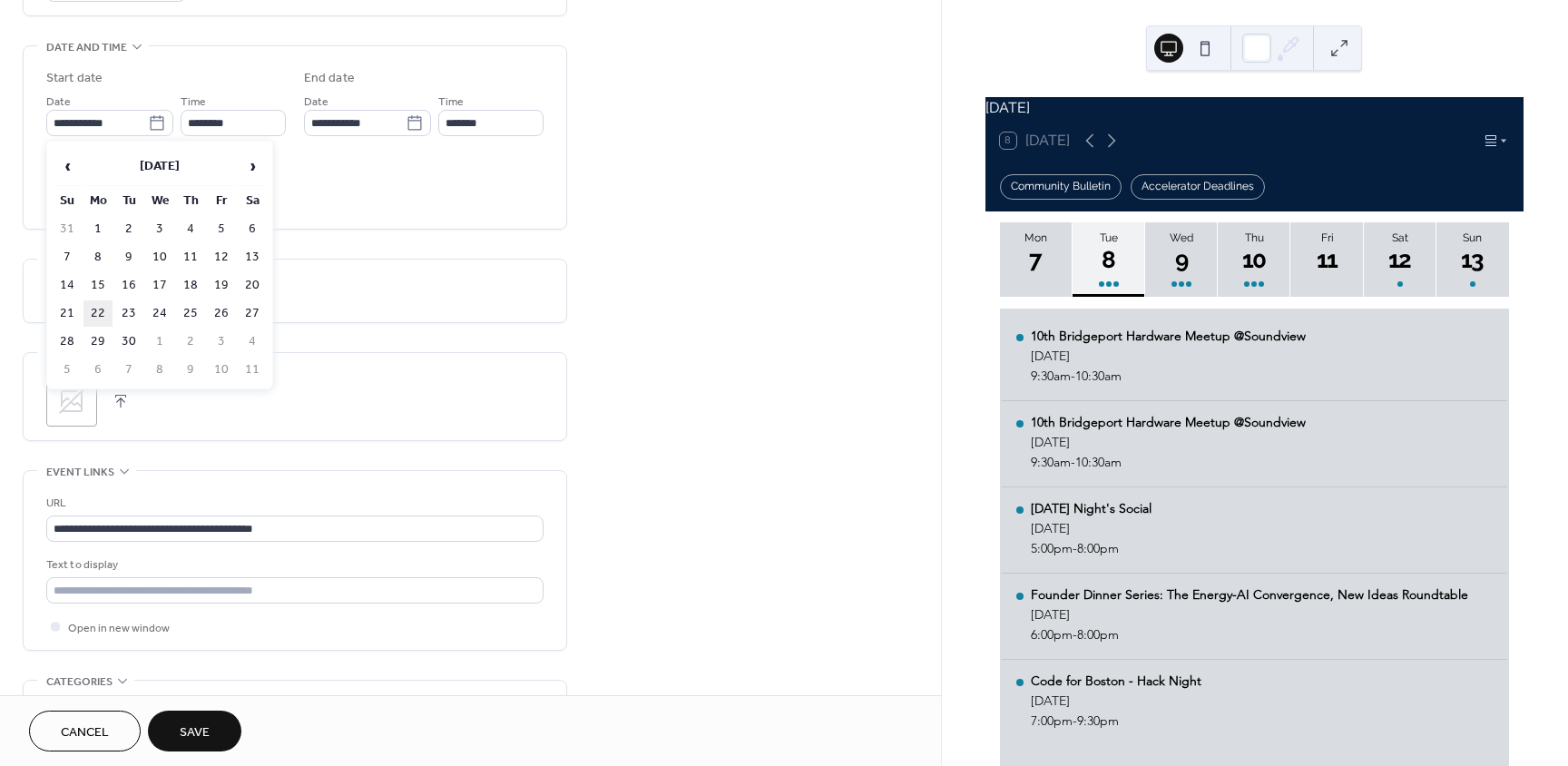 click on "22" at bounding box center [98, 313] 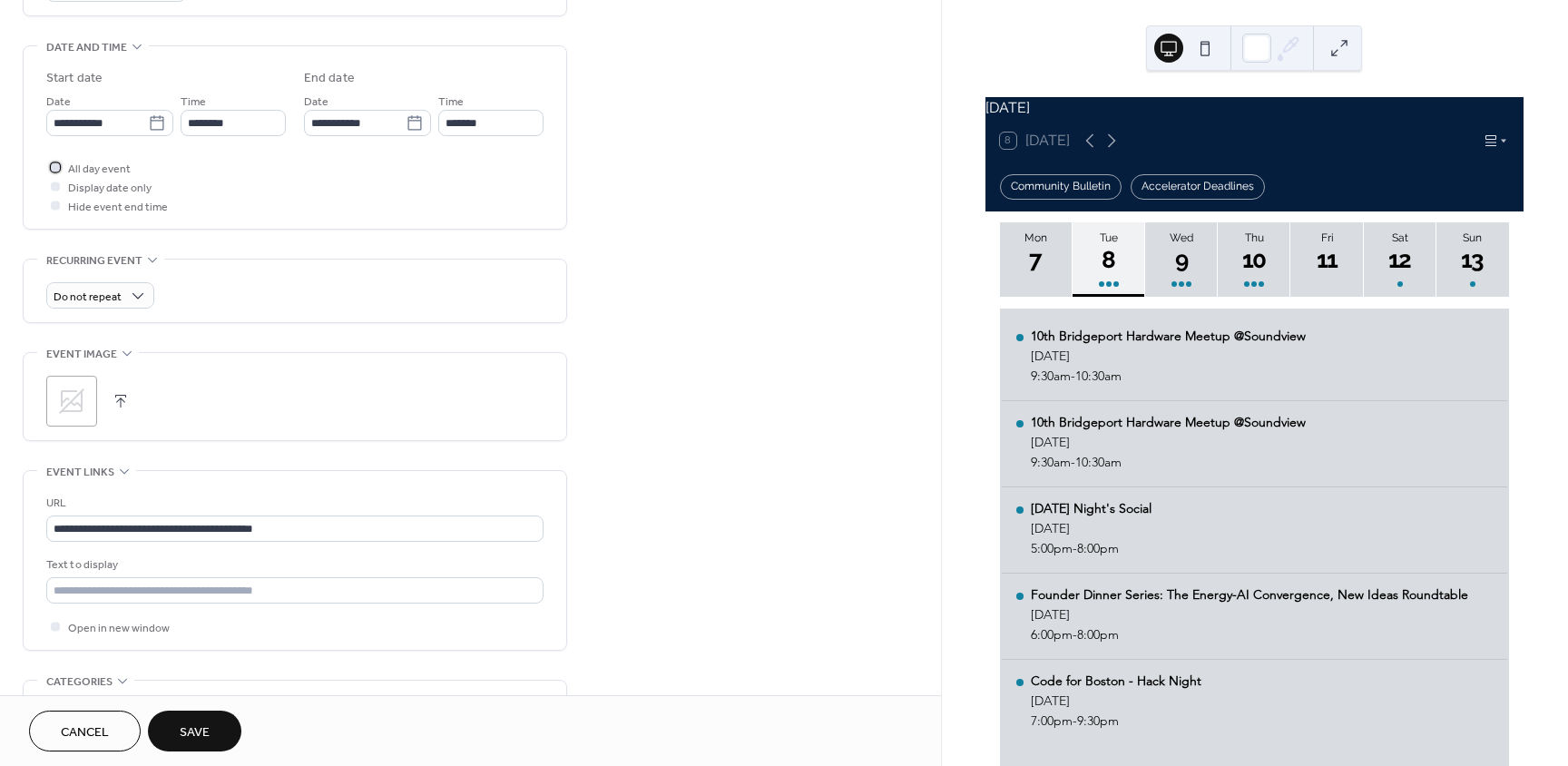 click at bounding box center [55, 167] 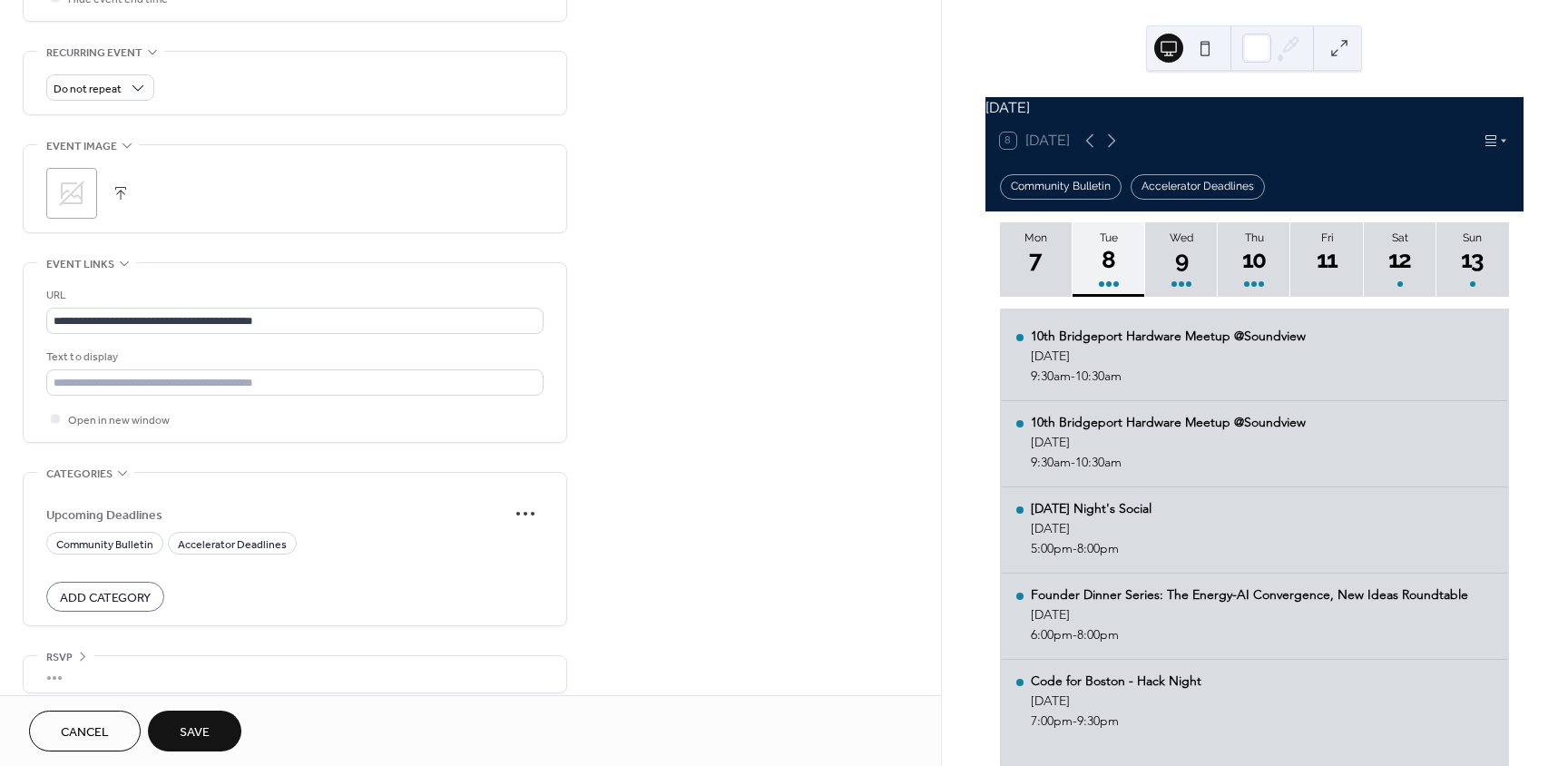 scroll, scrollTop: 769, scrollLeft: 0, axis: vertical 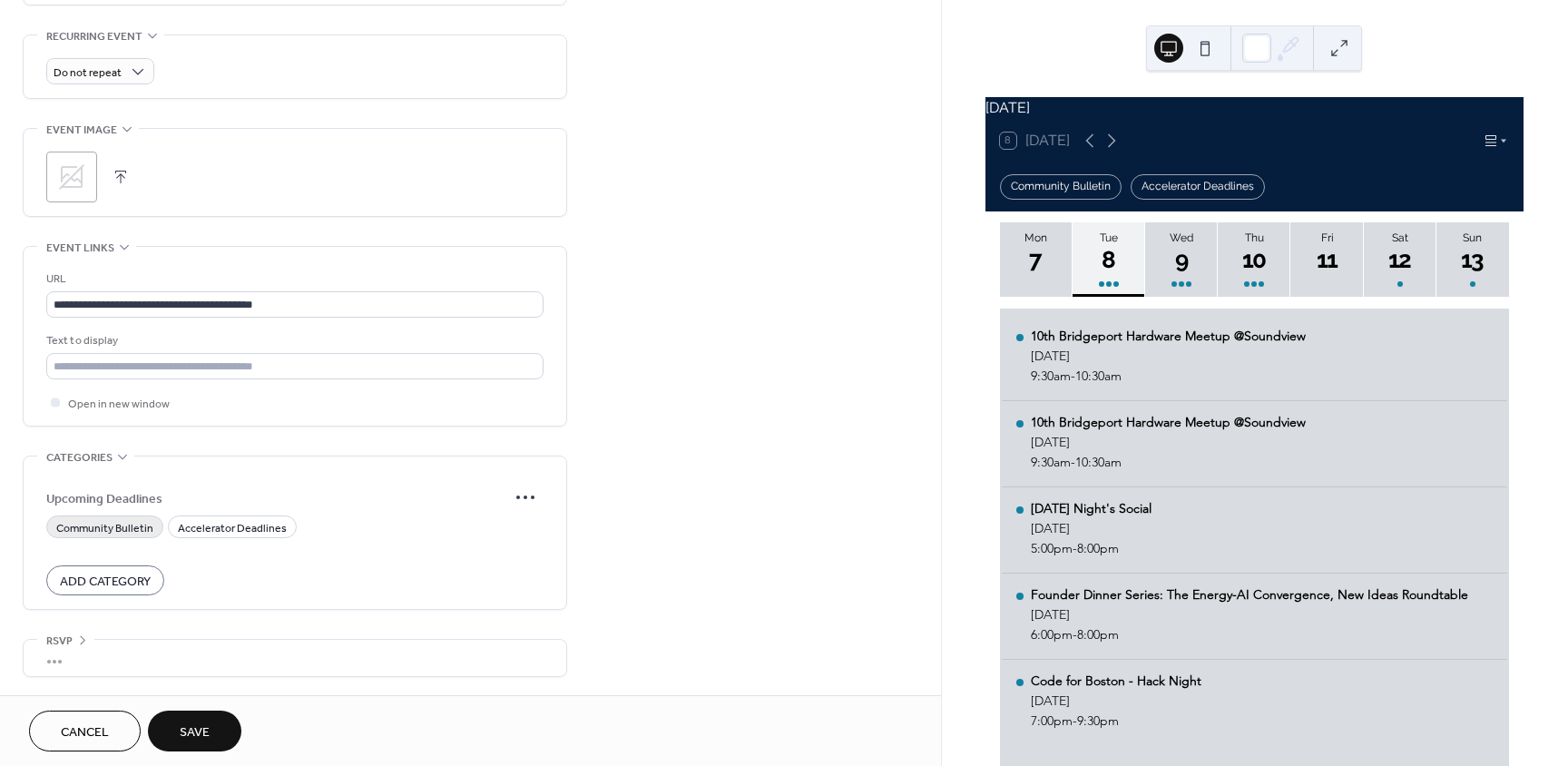 click on "Community Bulletin" at bounding box center [104, 528] 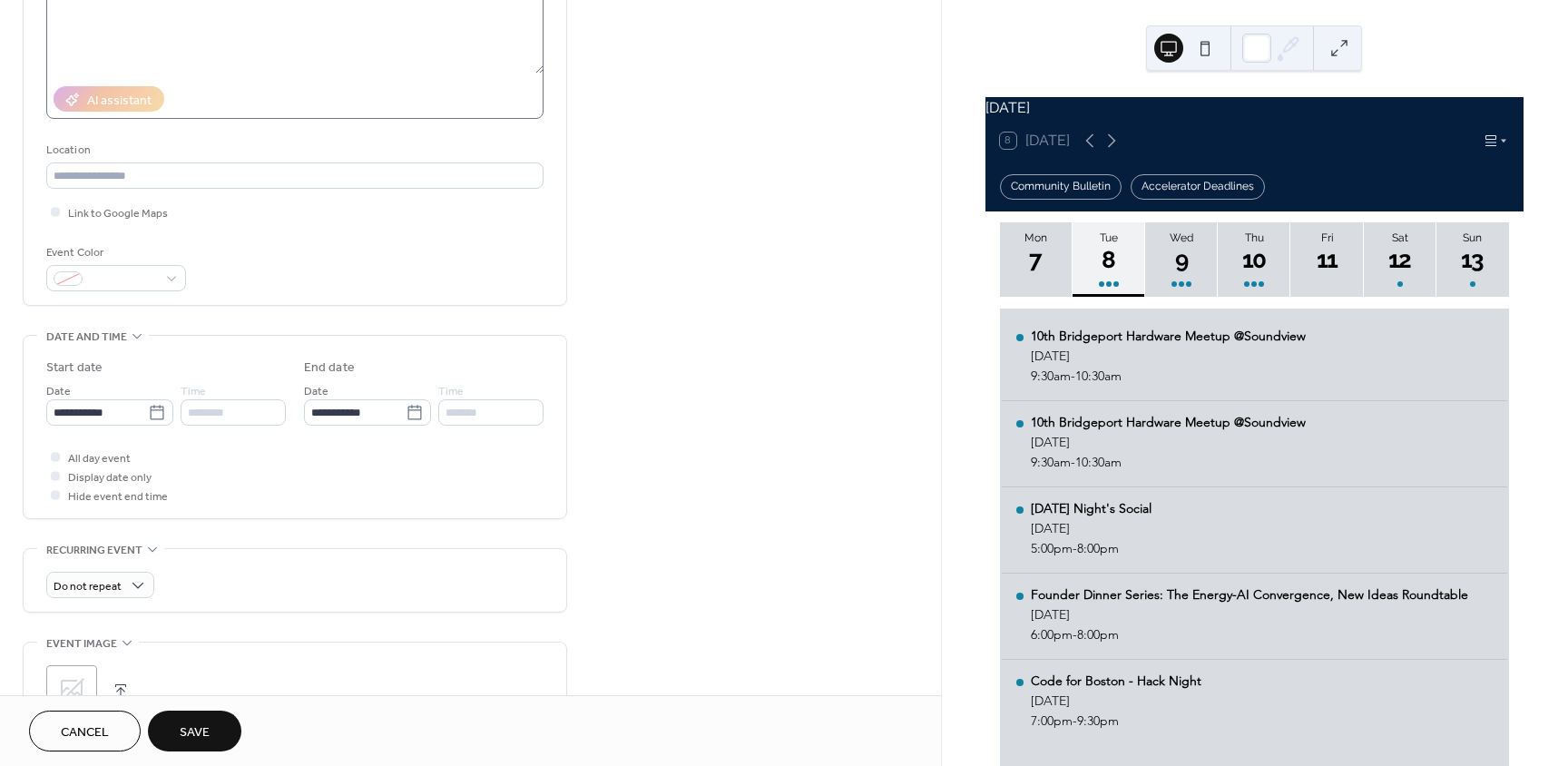 scroll, scrollTop: 43, scrollLeft: 0, axis: vertical 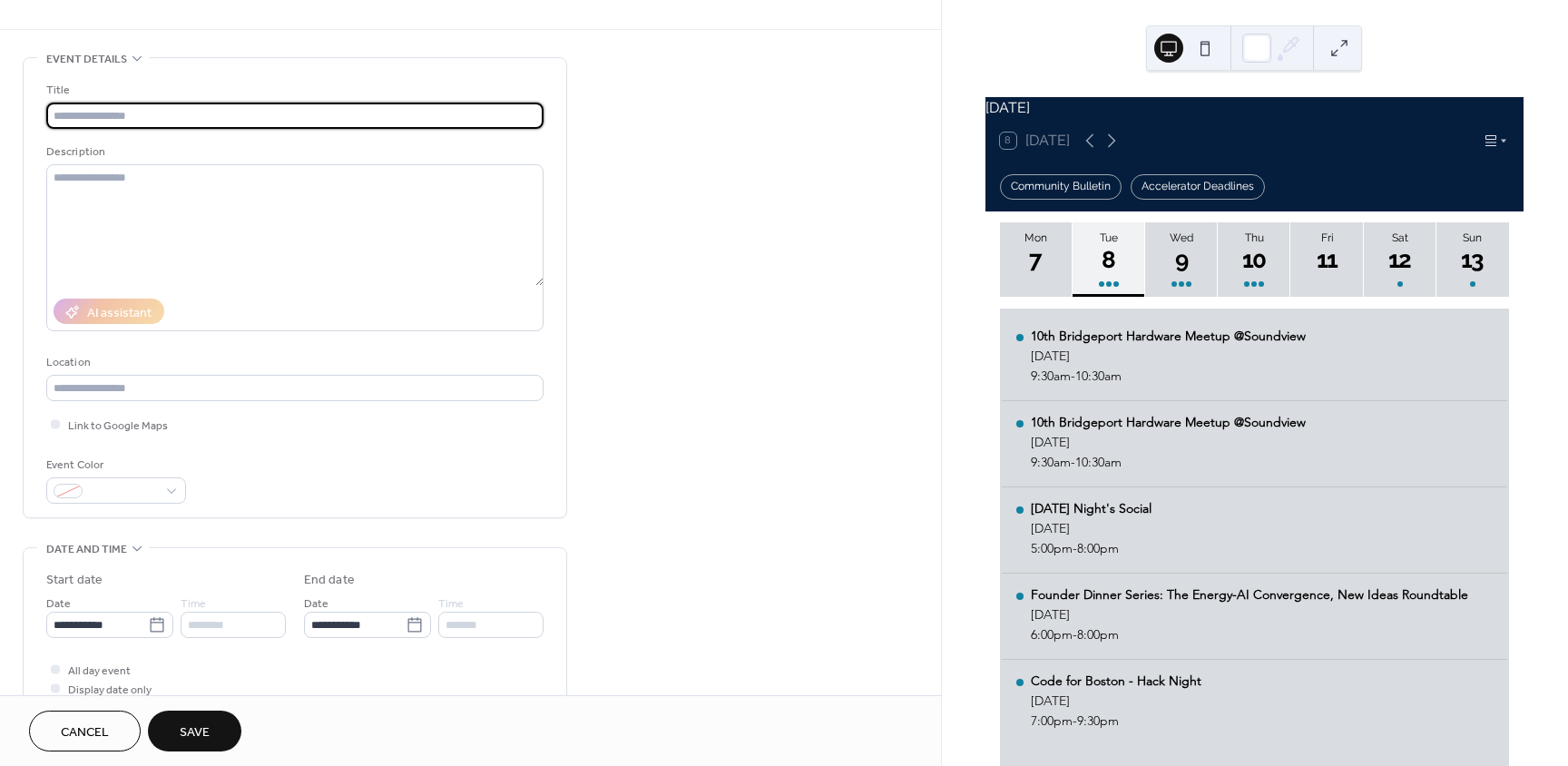 click at bounding box center [295, 115] 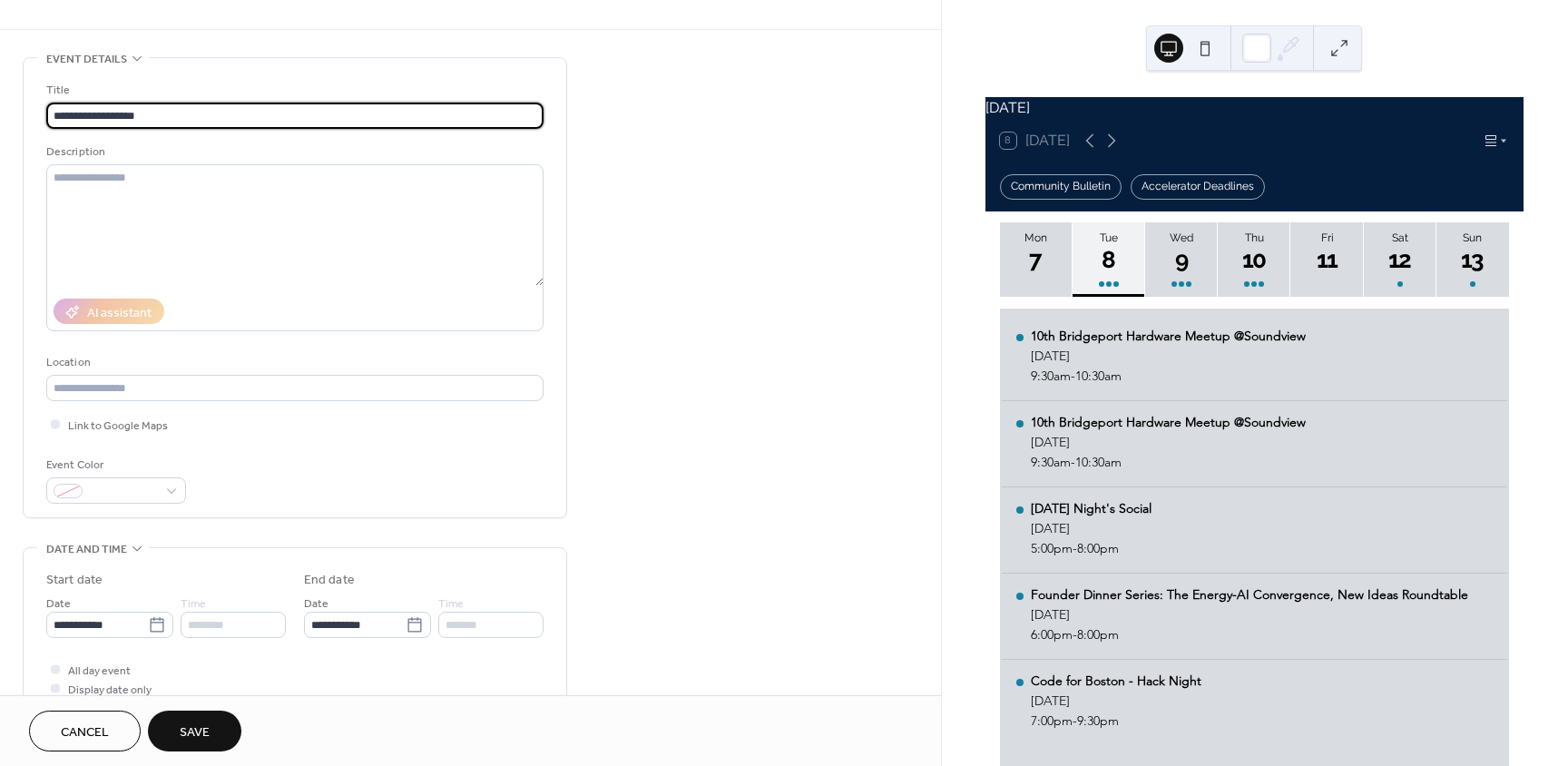 type on "**********" 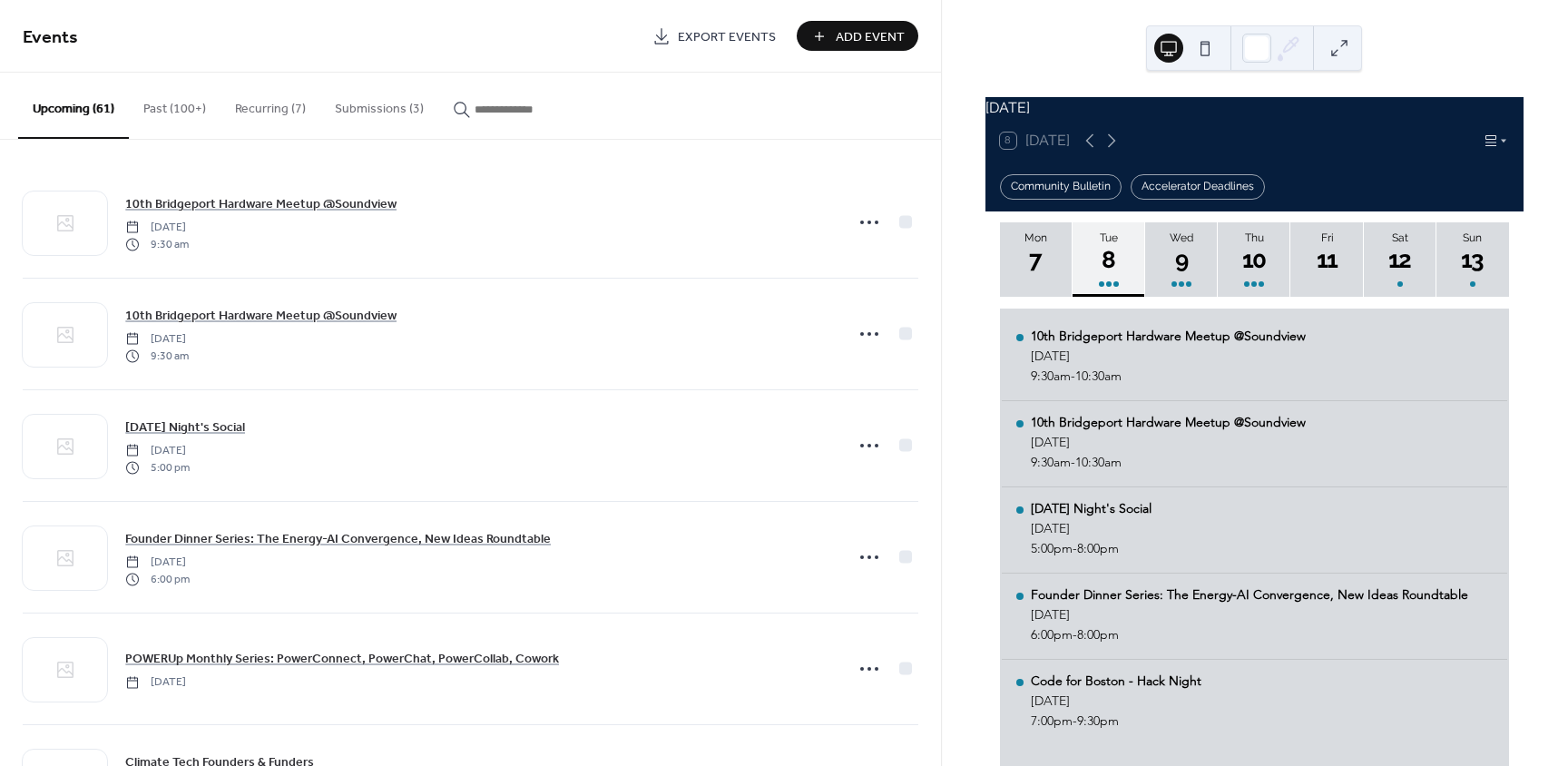 click on "Add Event" at bounding box center (870, 37) 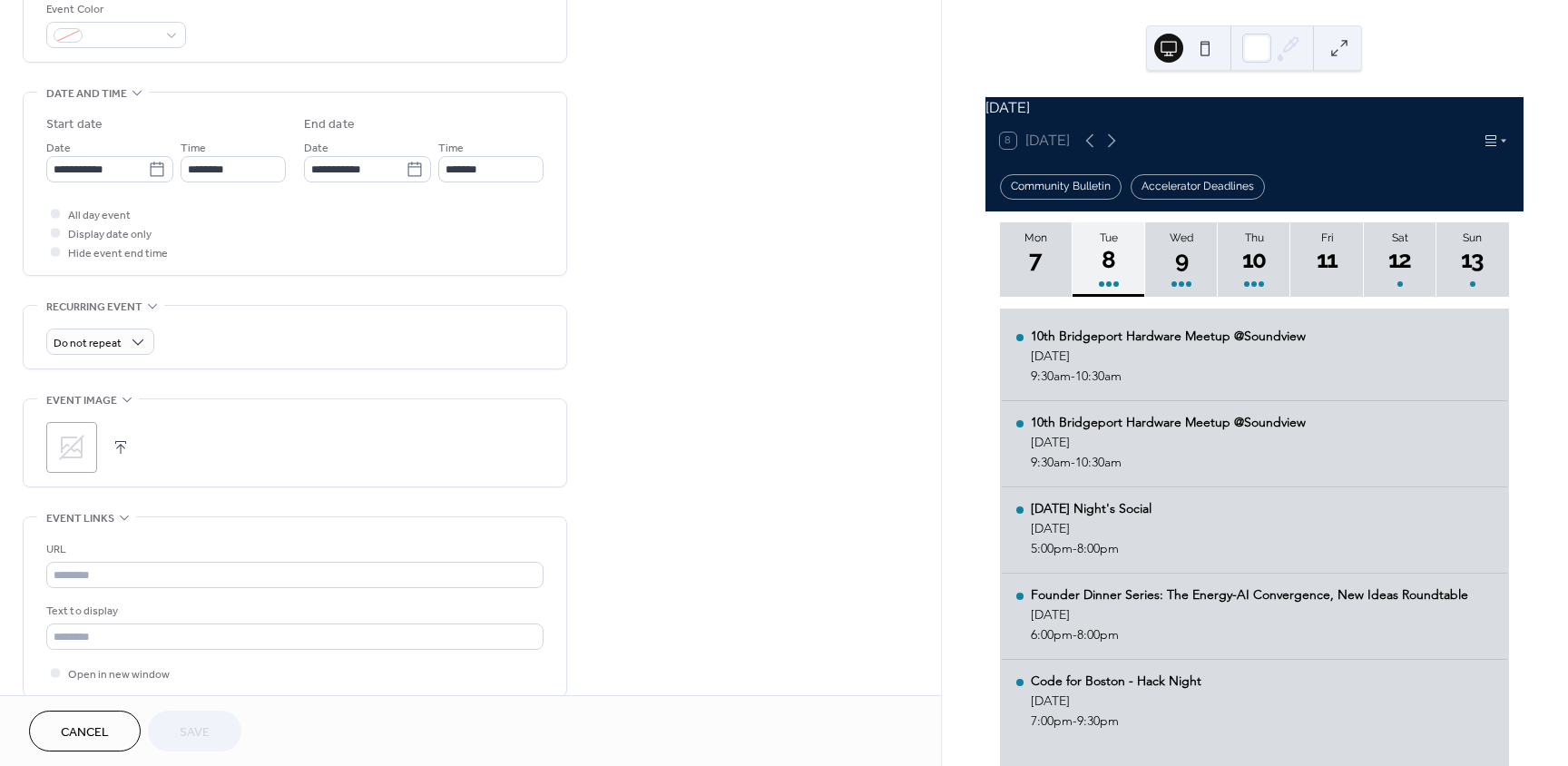 scroll, scrollTop: 726, scrollLeft: 0, axis: vertical 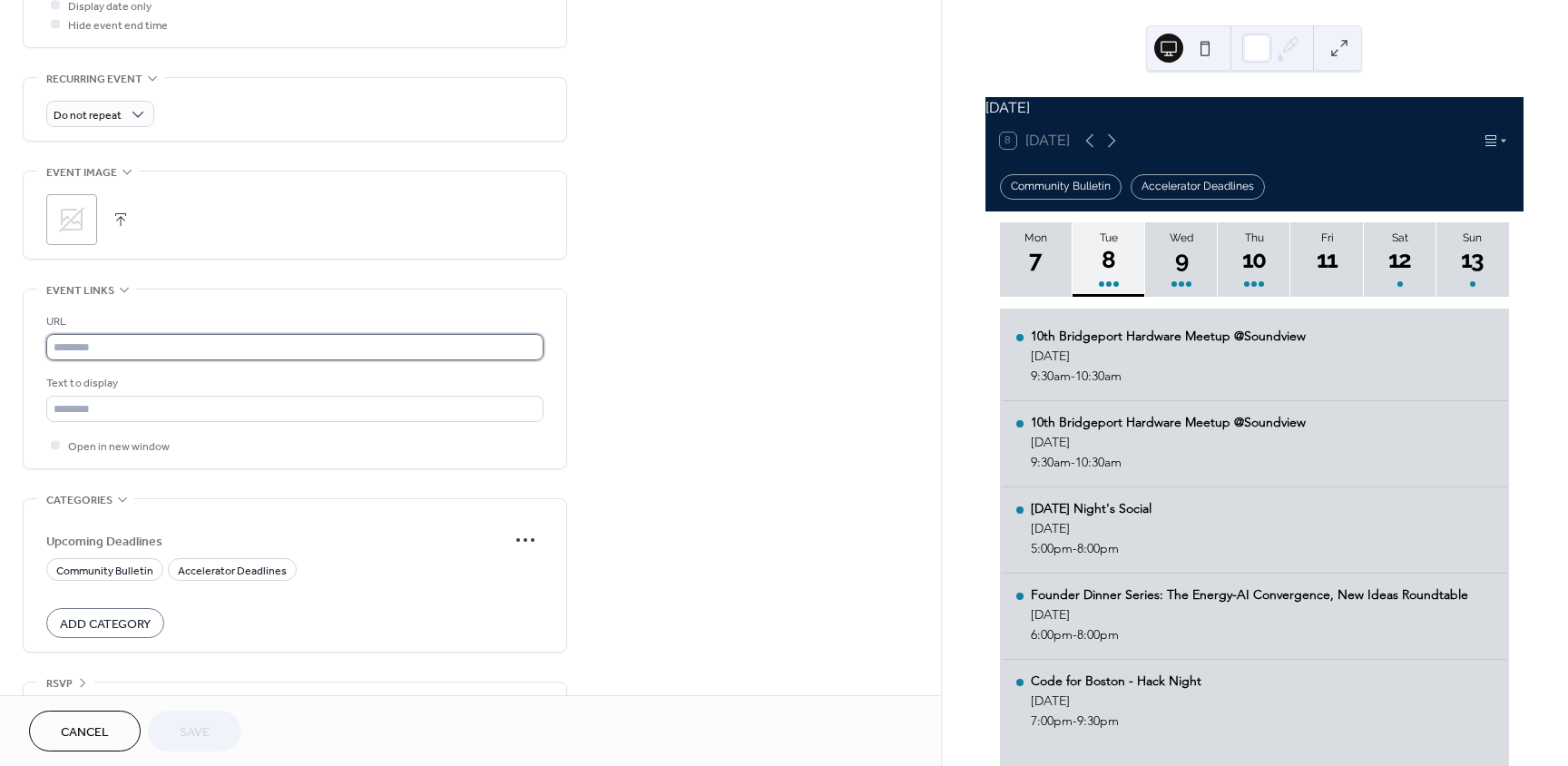 click at bounding box center (295, 347) 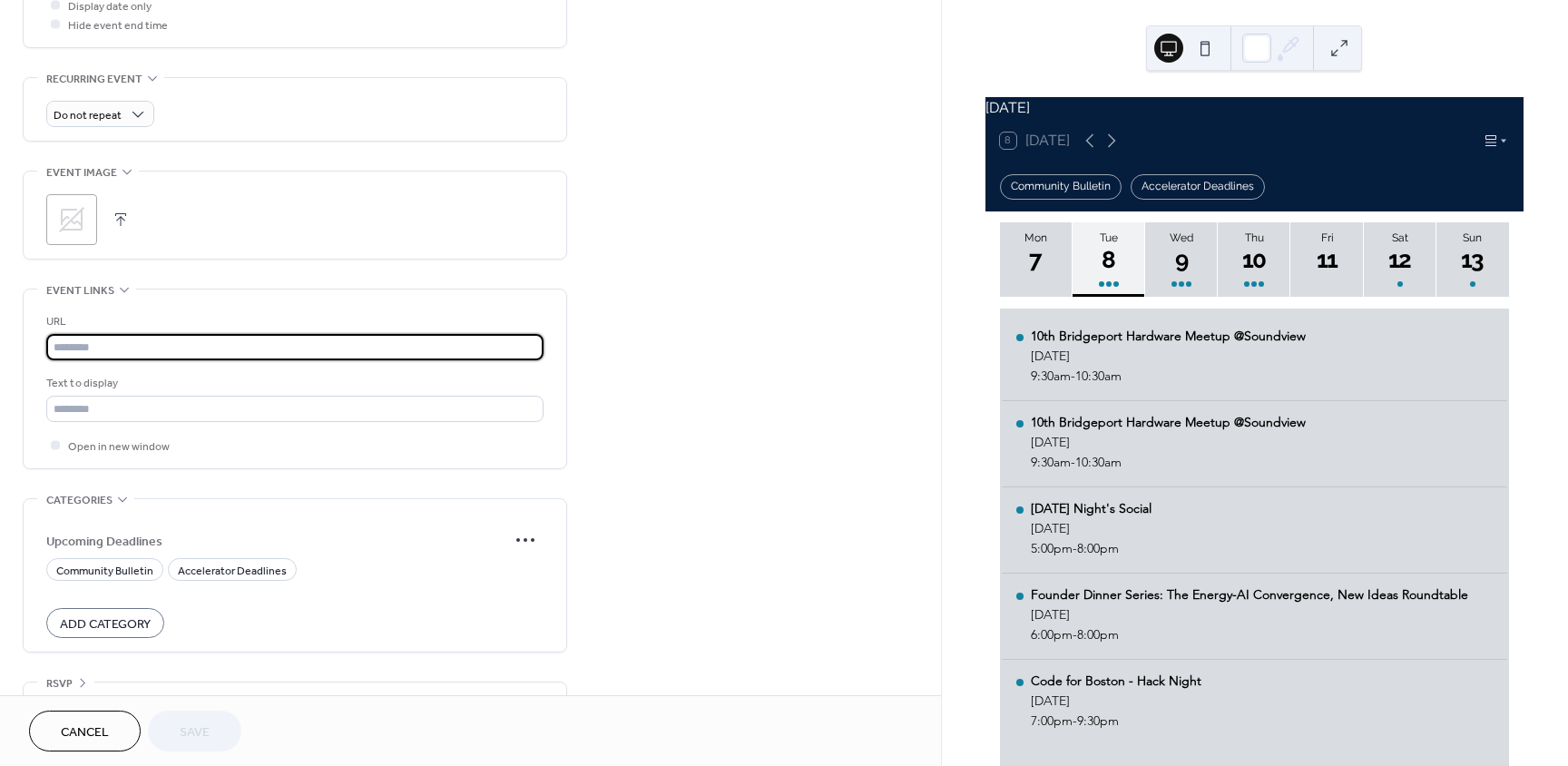 paste on "**********" 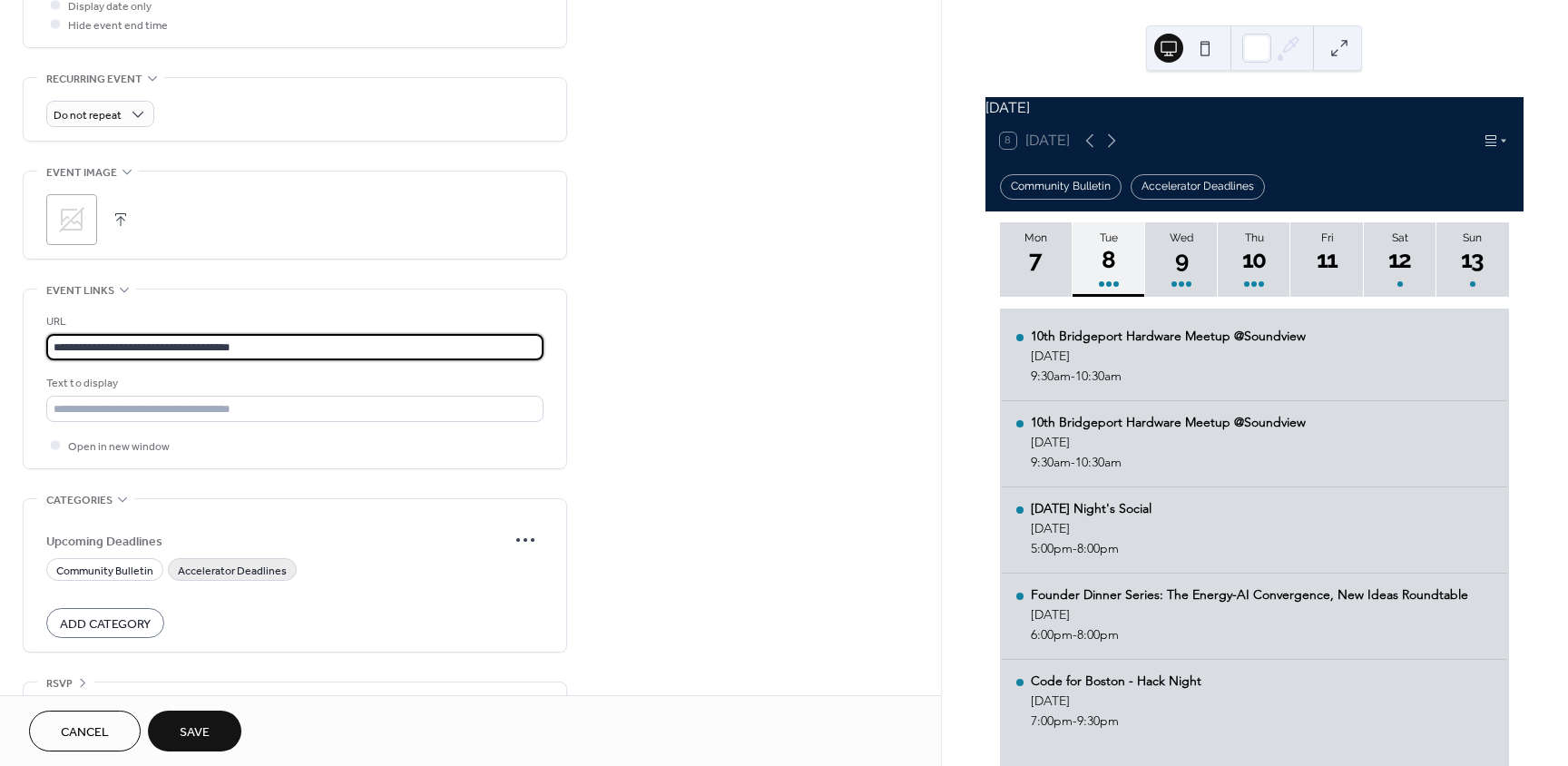 type on "**********" 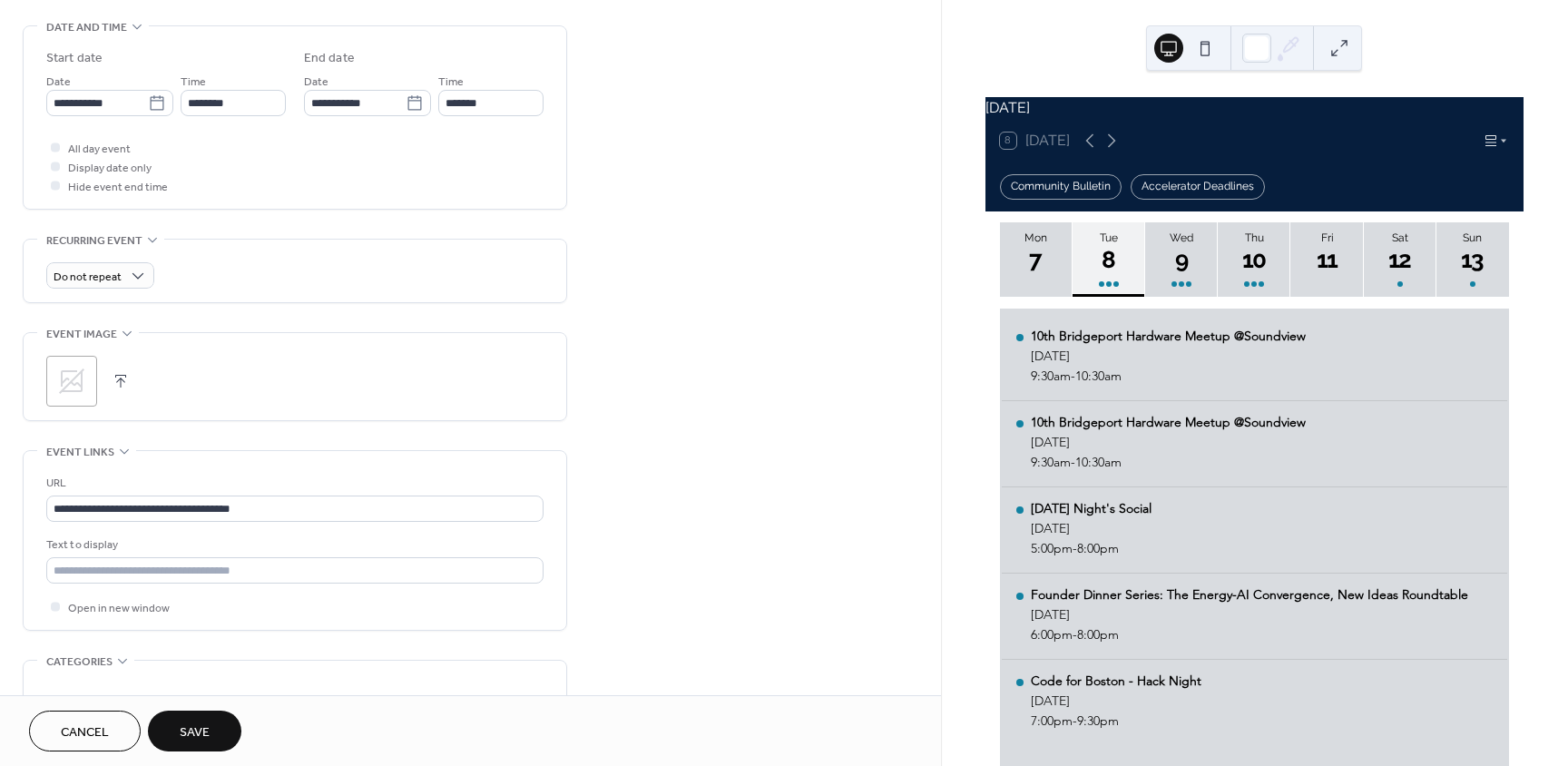 scroll, scrollTop: 545, scrollLeft: 0, axis: vertical 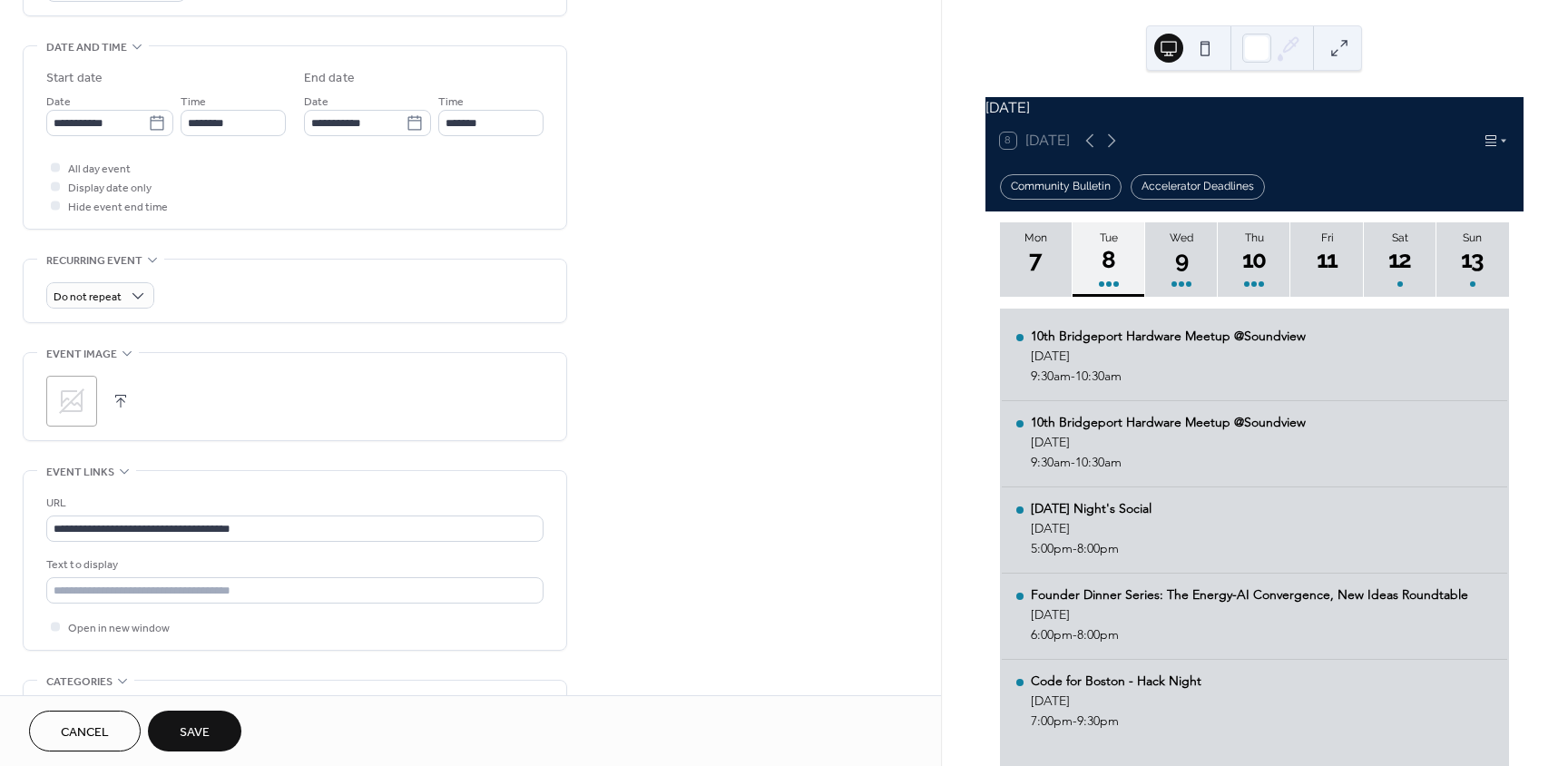 click on "**********" at bounding box center [110, 113] 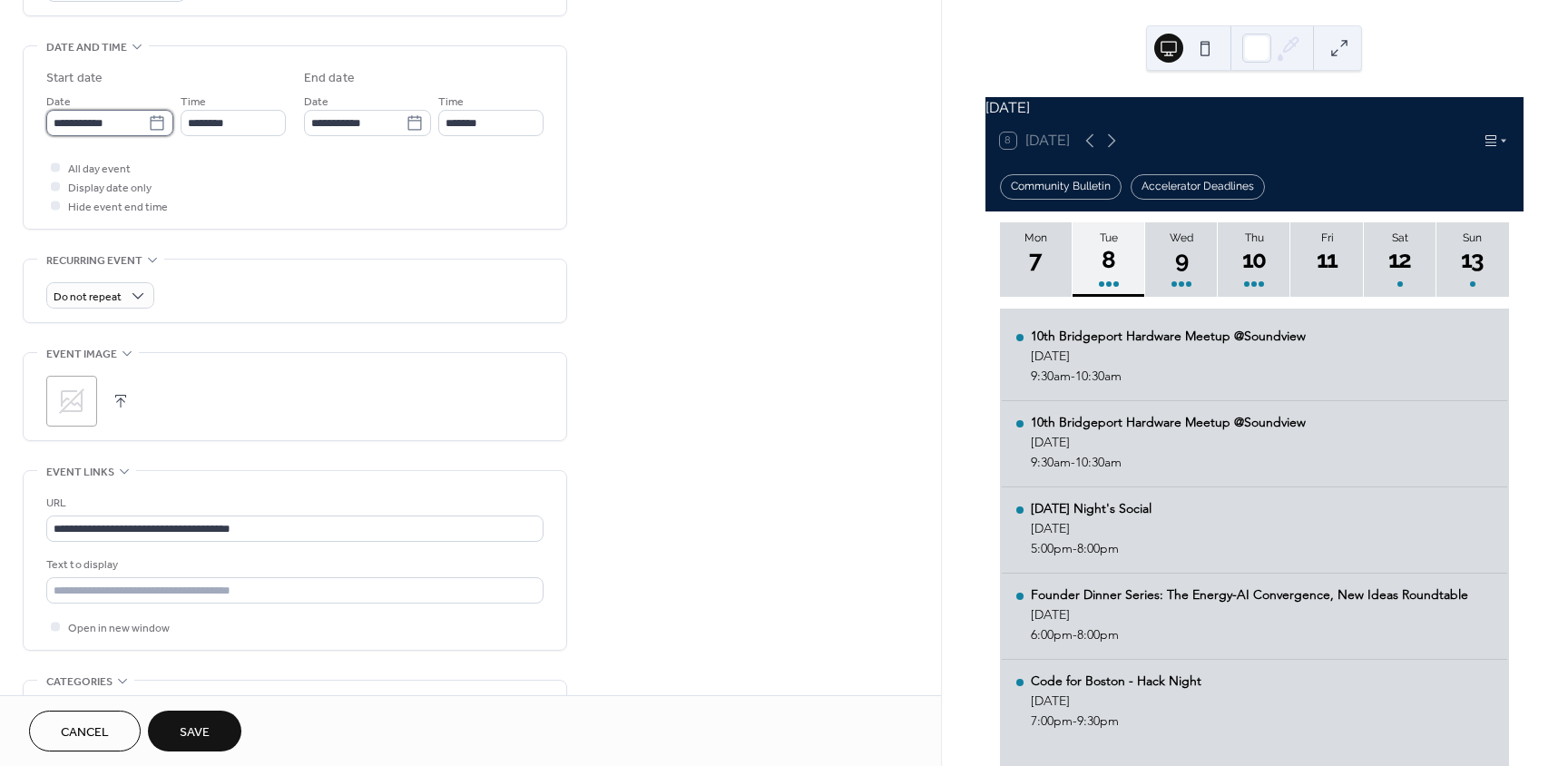 click on "**********" at bounding box center [97, 123] 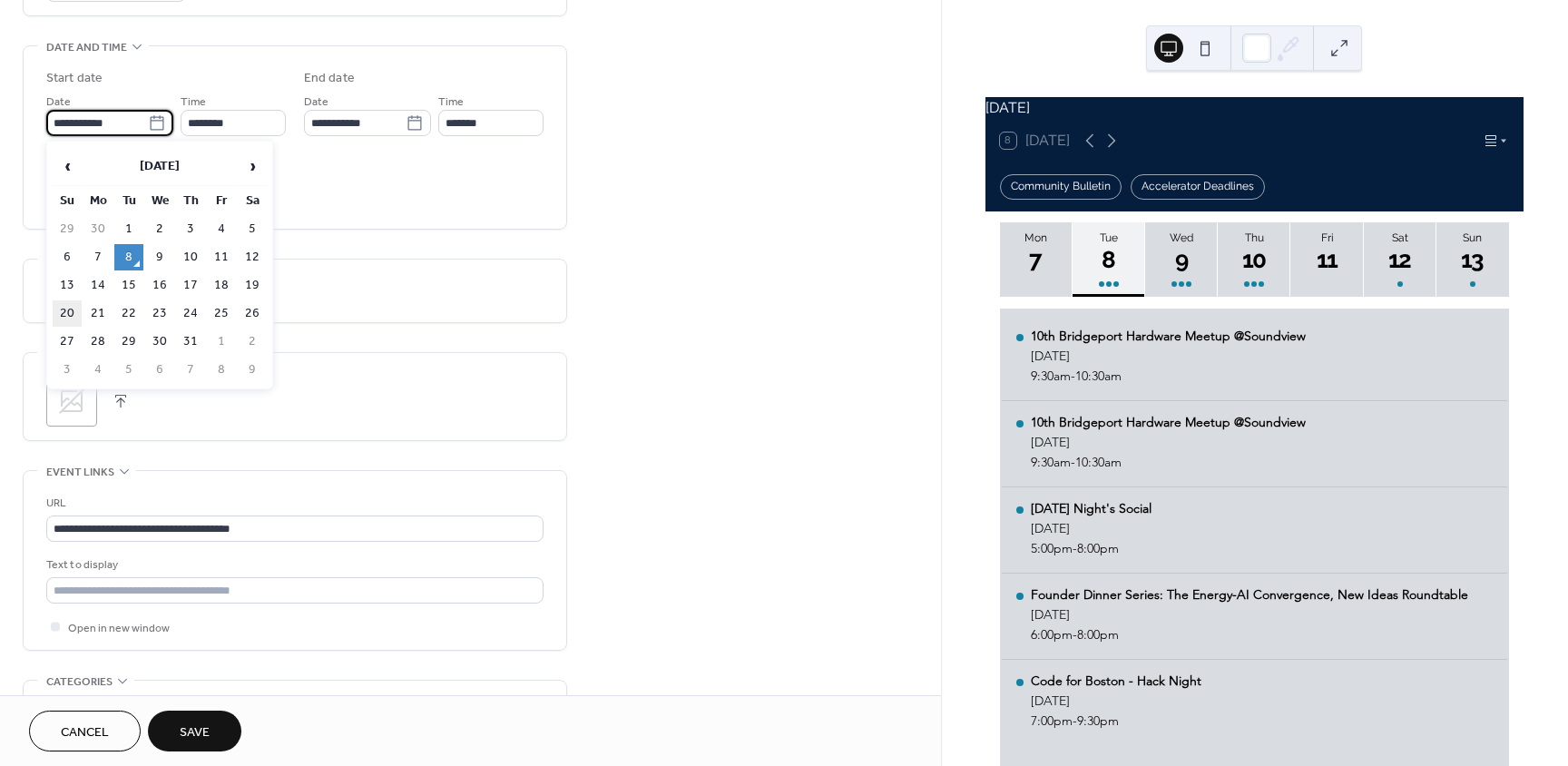 click on "20" at bounding box center (67, 313) 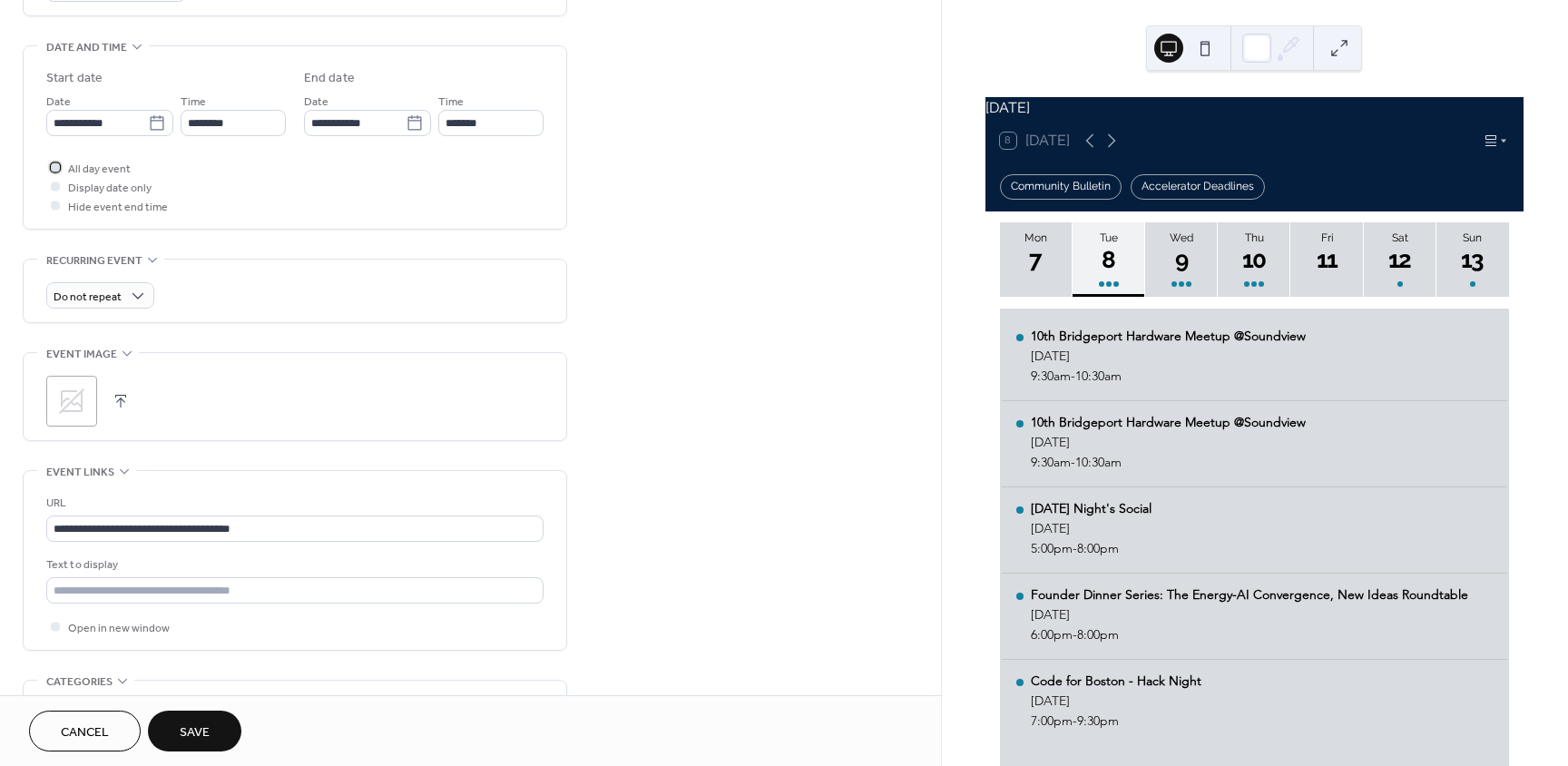 click at bounding box center [55, 167] 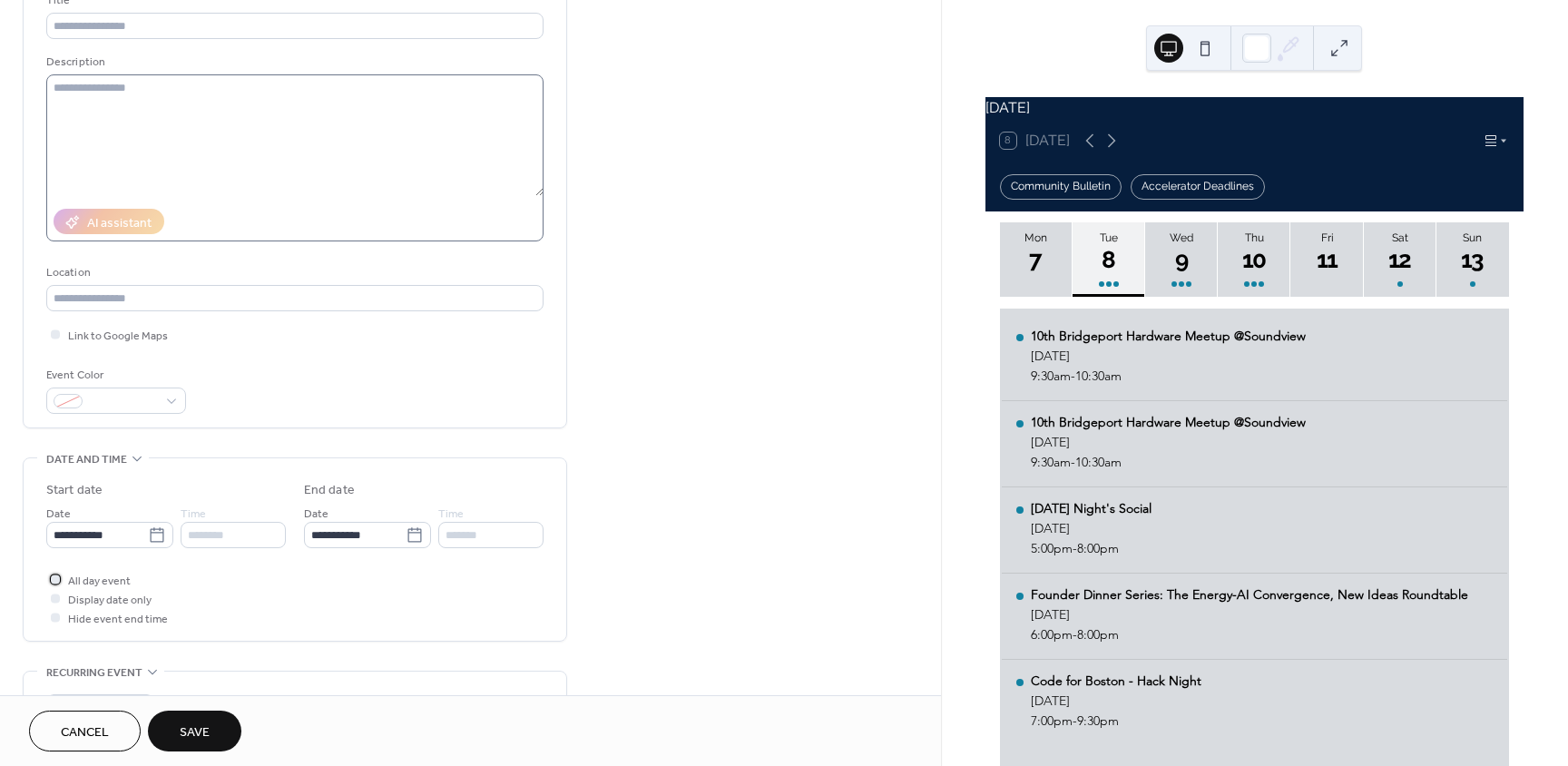scroll, scrollTop: 91, scrollLeft: 0, axis: vertical 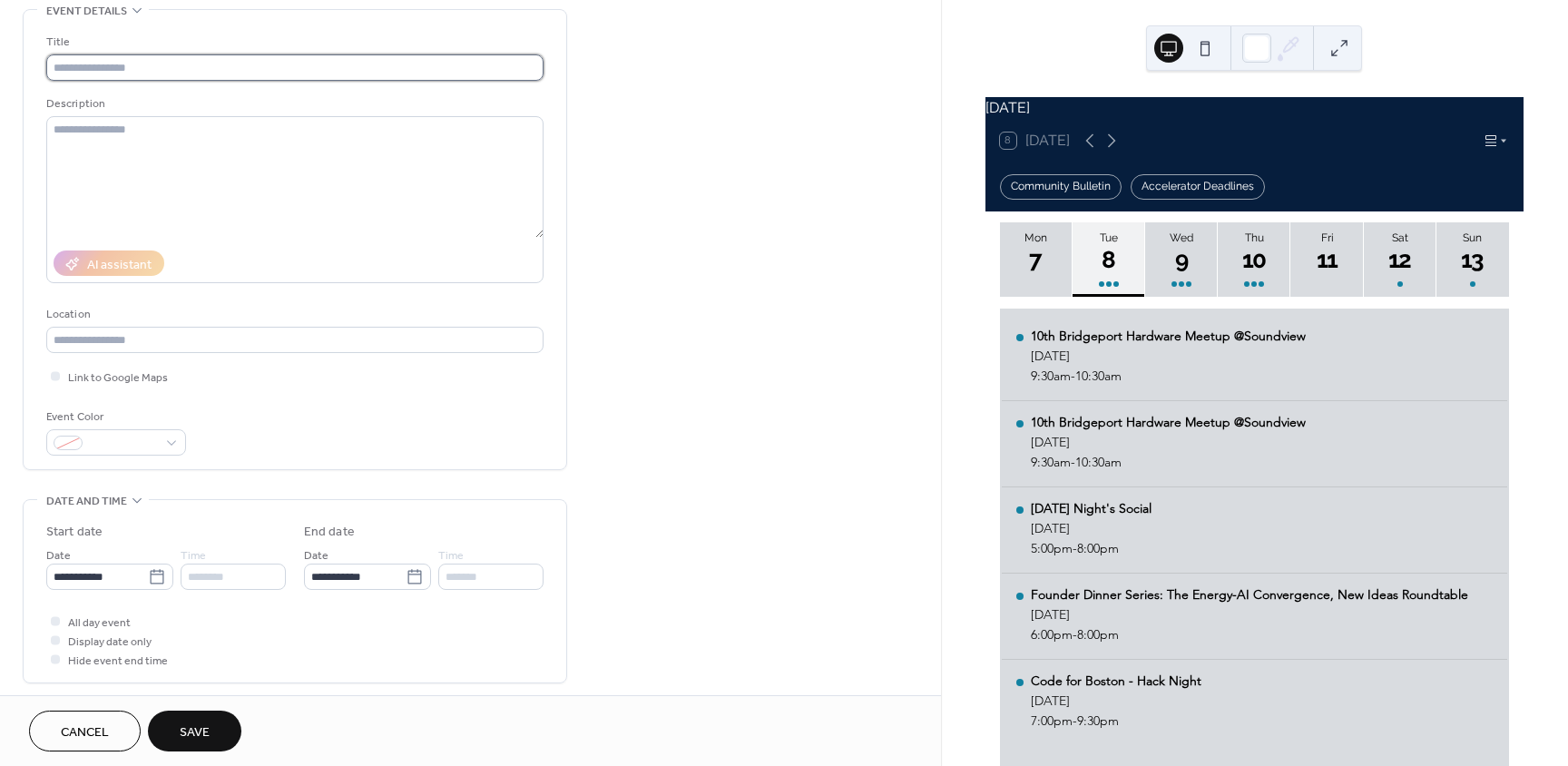 click at bounding box center (295, 67) 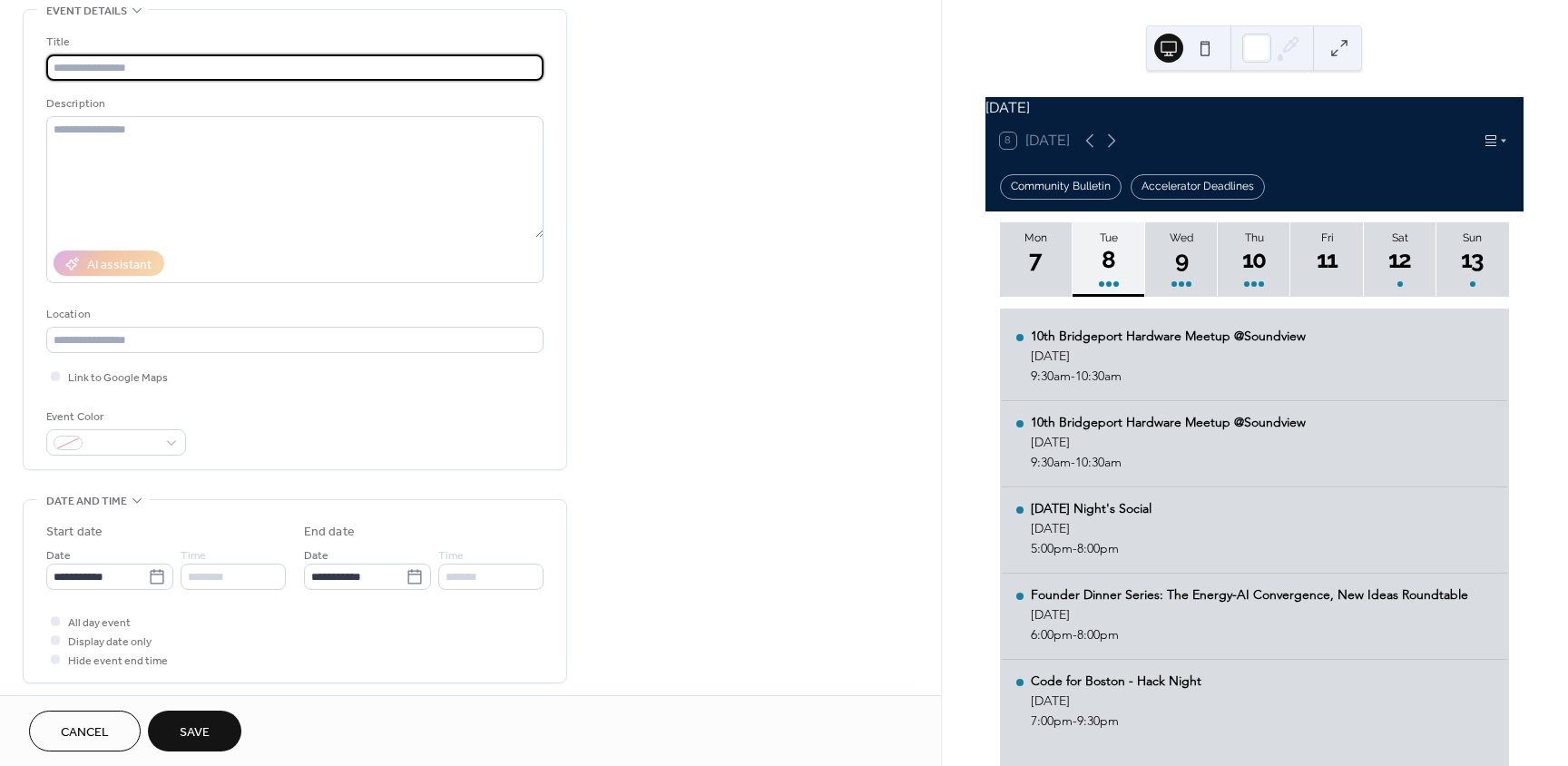 paste on "**********" 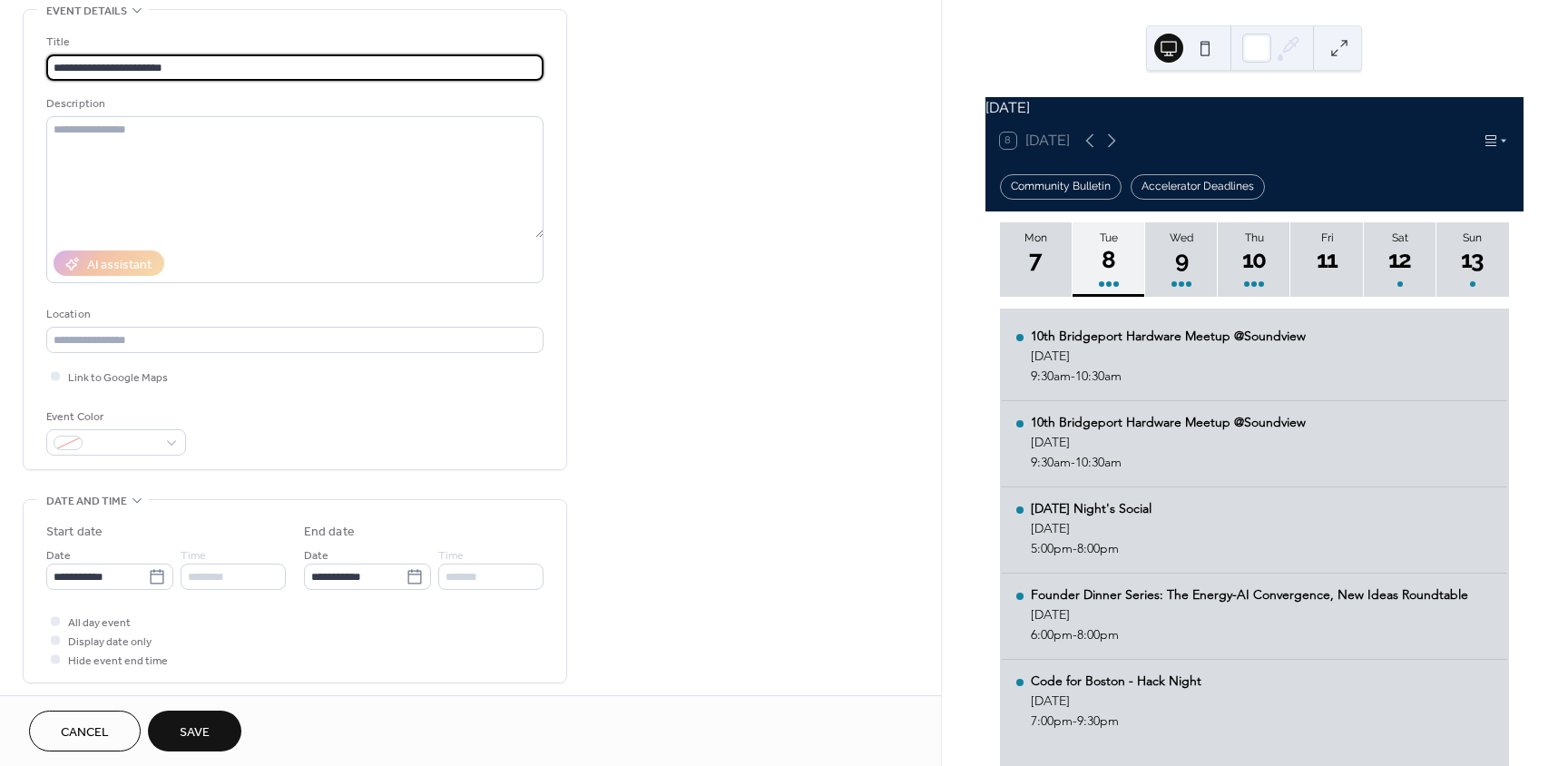 type on "**********" 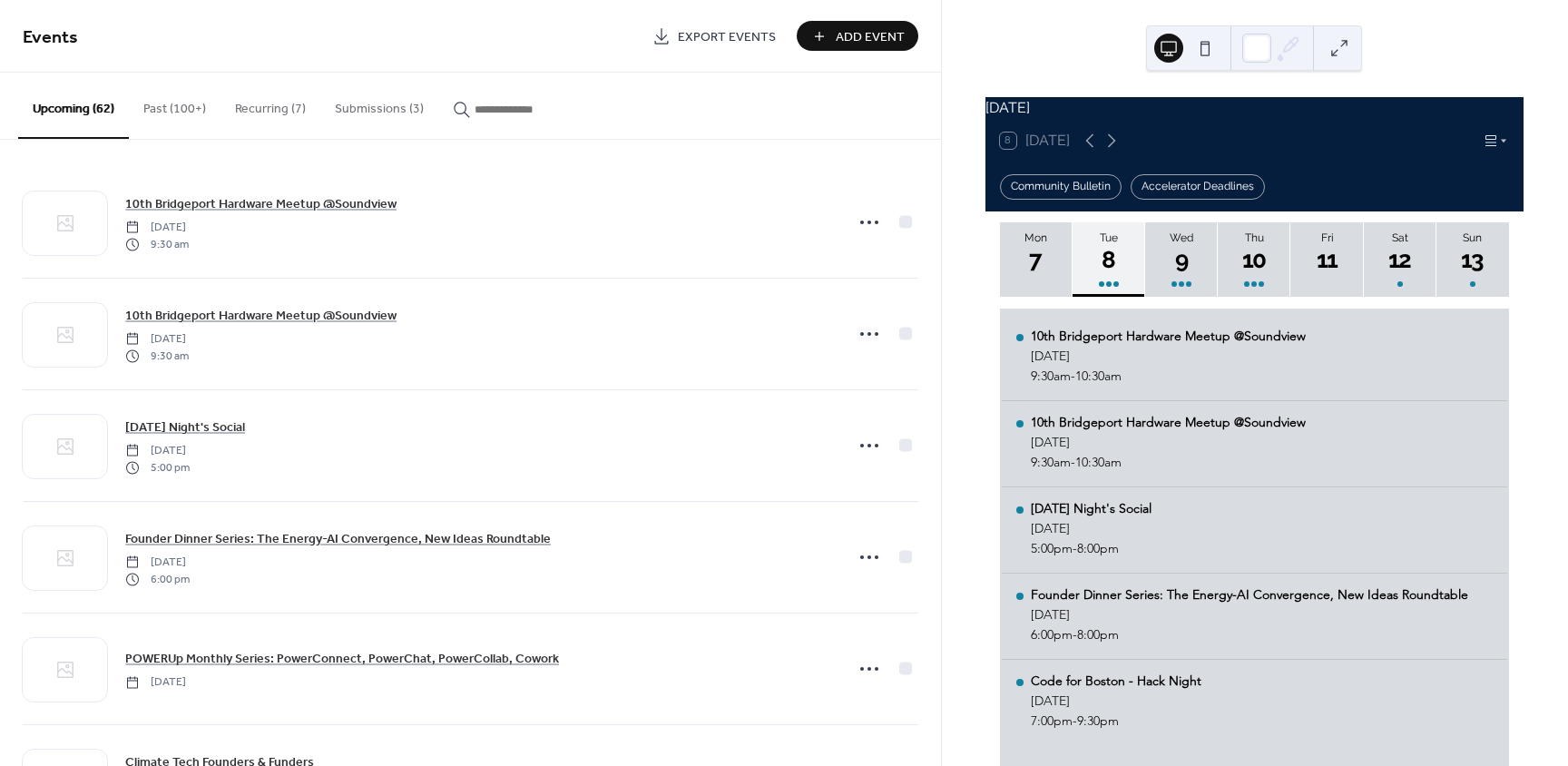 click on "Add Event" at bounding box center [870, 37] 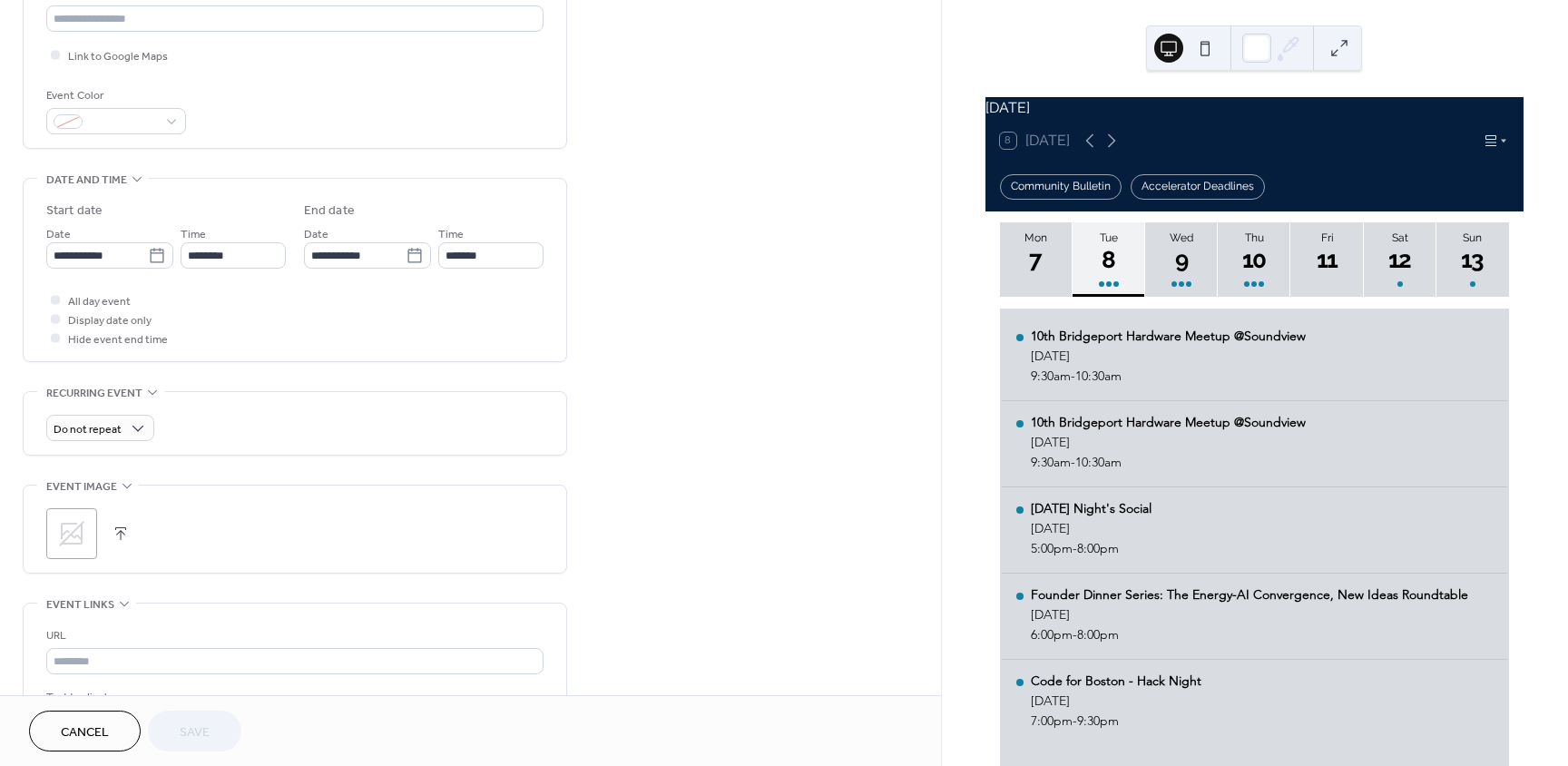 scroll, scrollTop: 545, scrollLeft: 0, axis: vertical 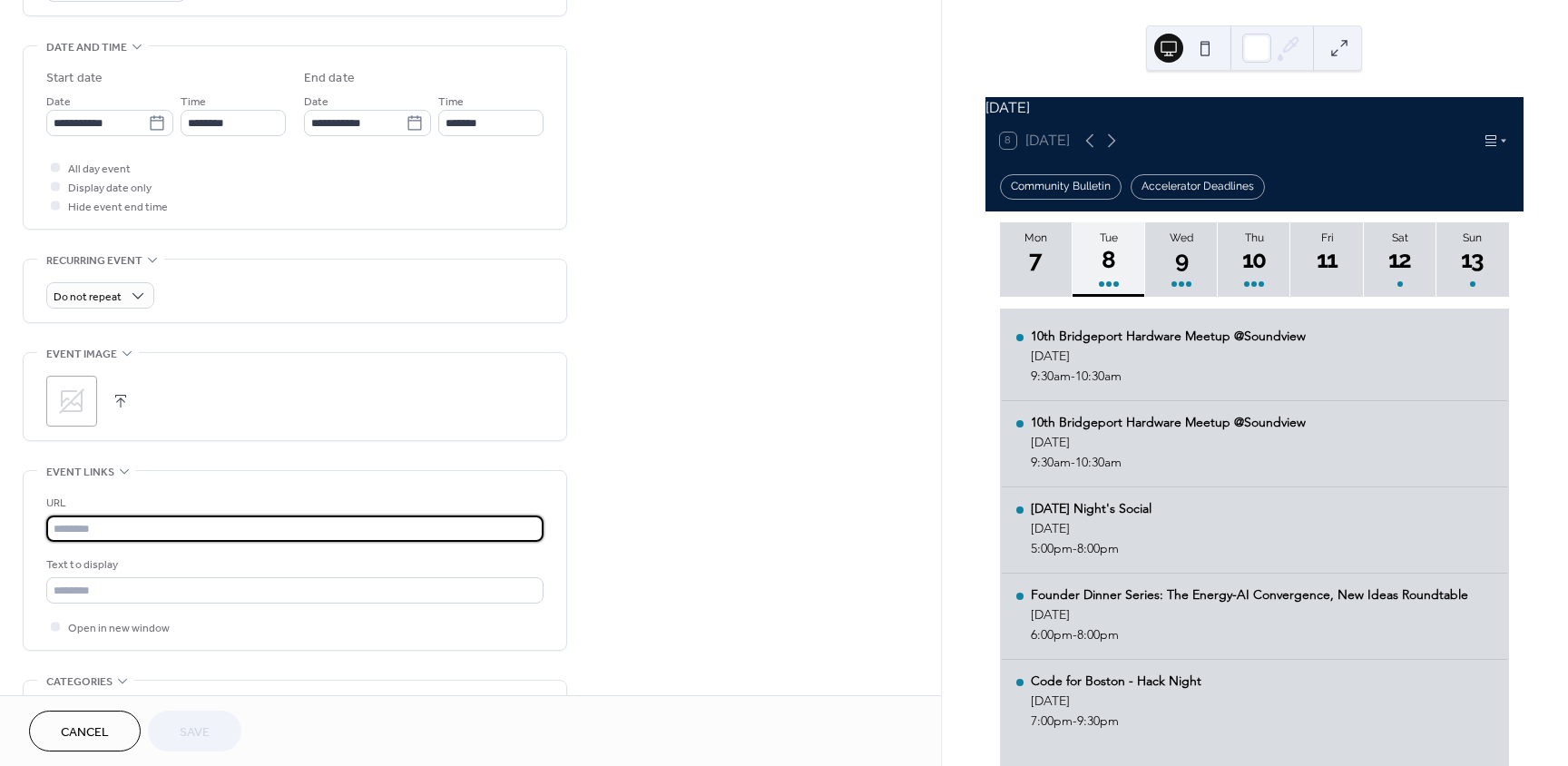click at bounding box center (295, 528) 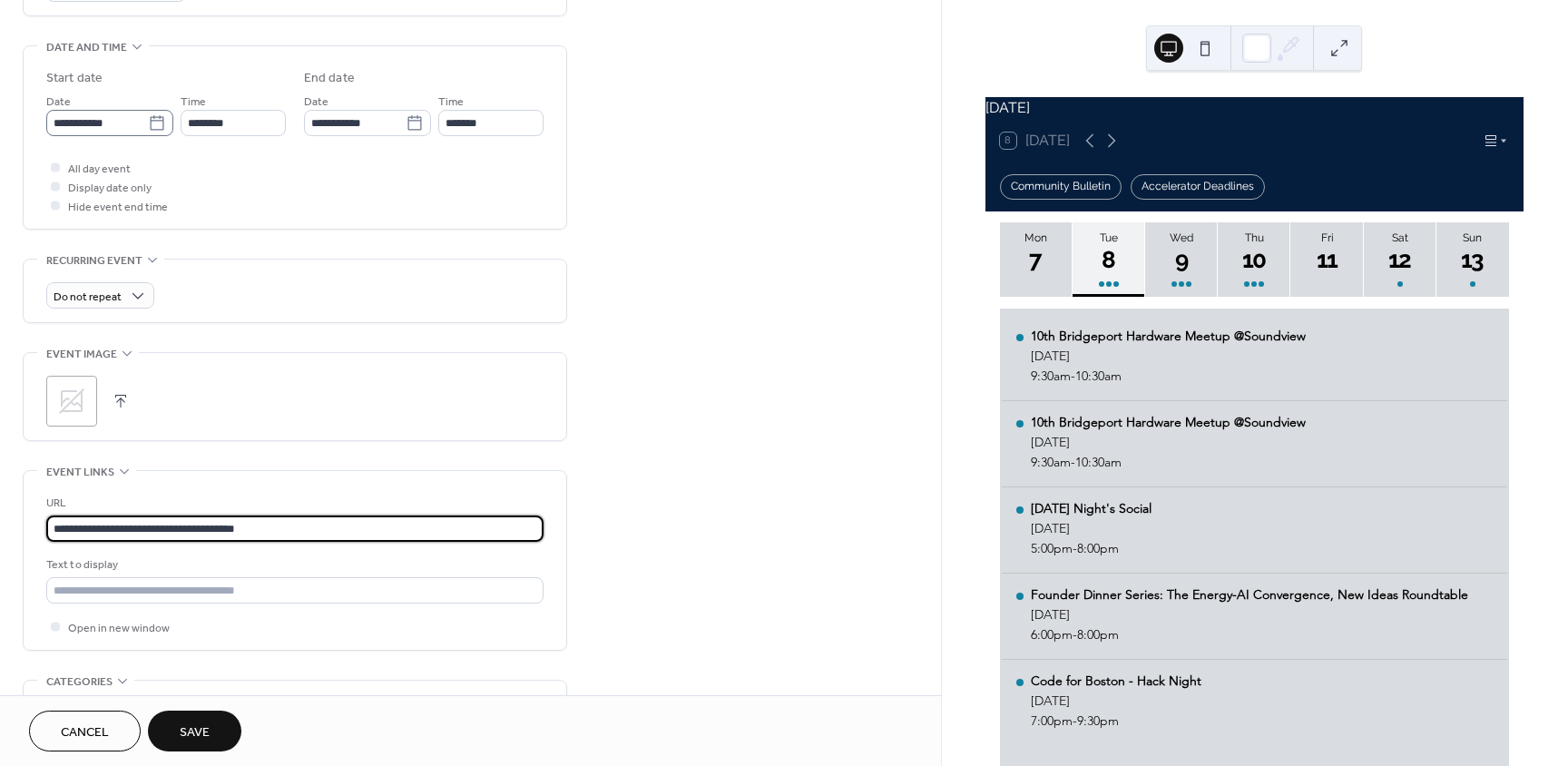 type on "**********" 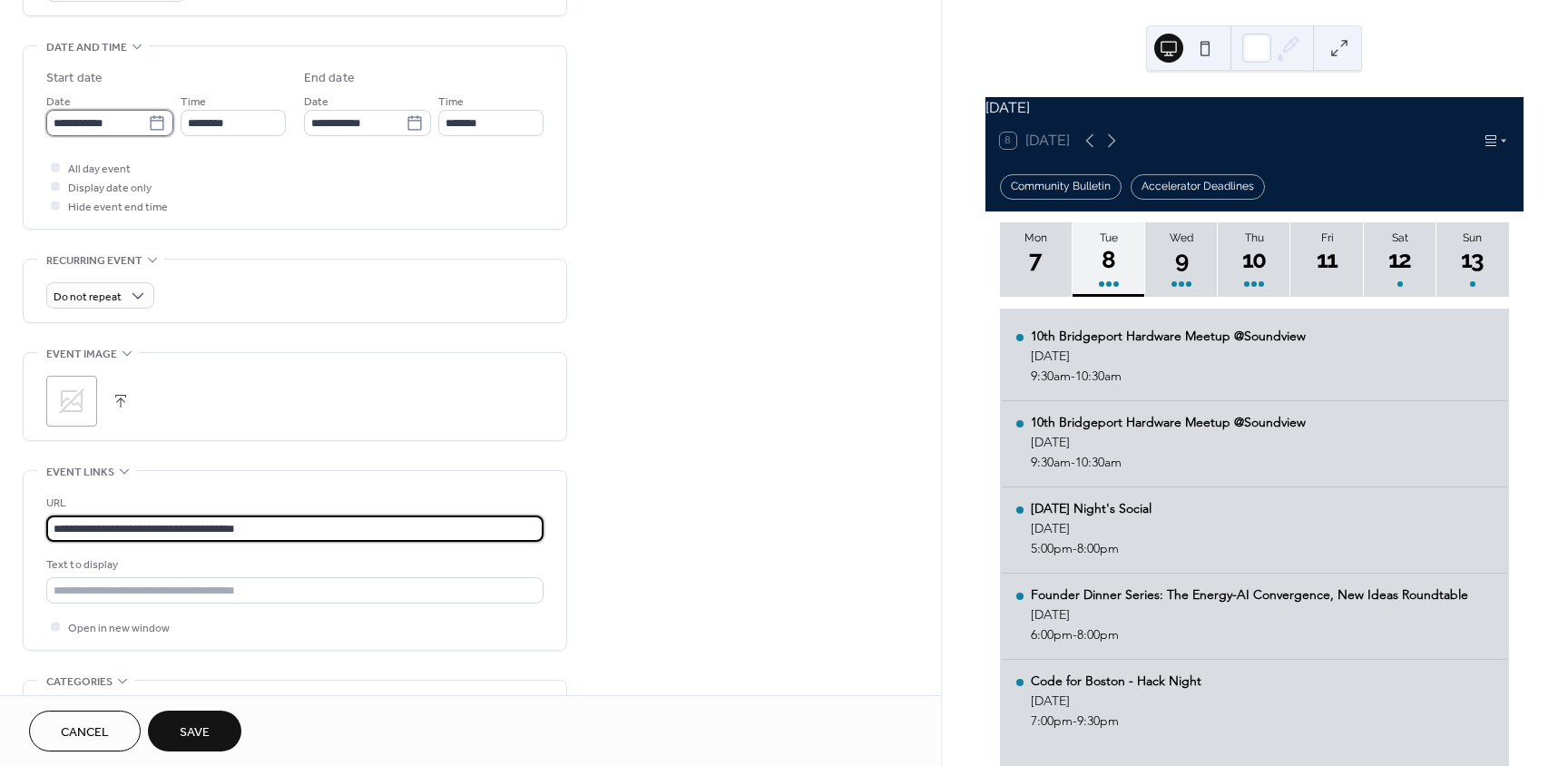 click on "**********" at bounding box center [97, 123] 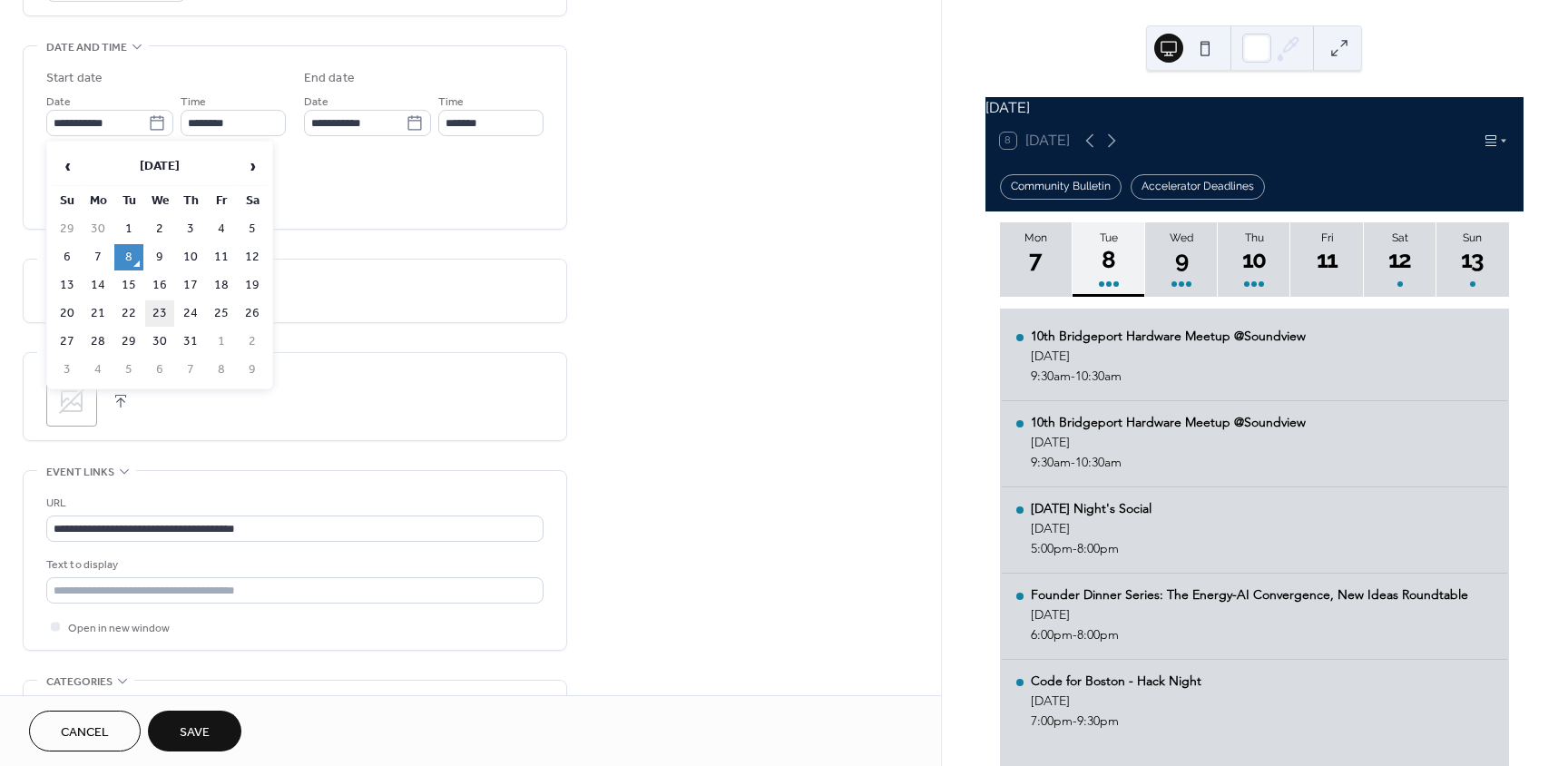 click on "23" at bounding box center [160, 313] 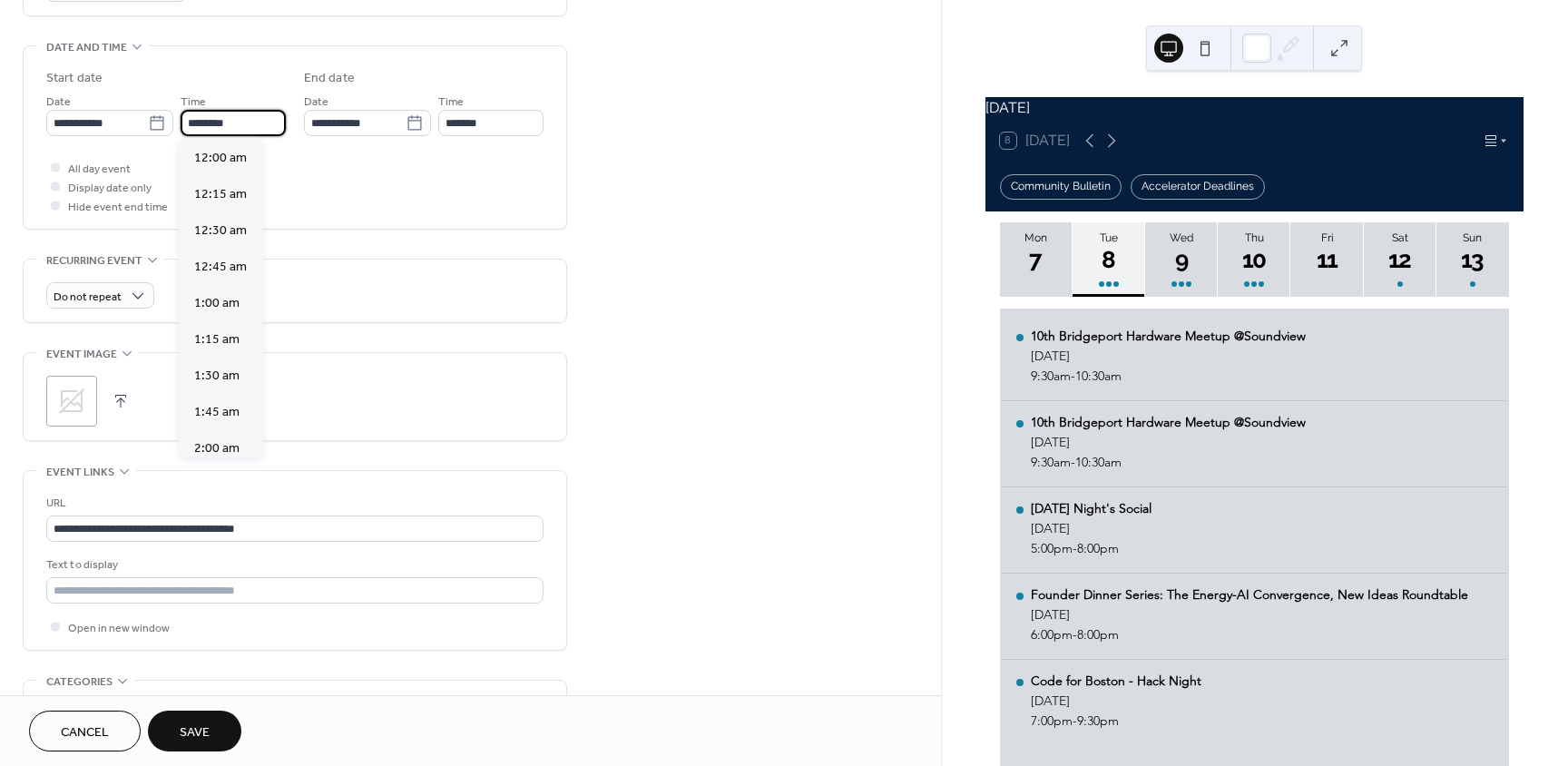drag, startPoint x: 217, startPoint y: 131, endPoint x: 259, endPoint y: 309, distance: 182.8879 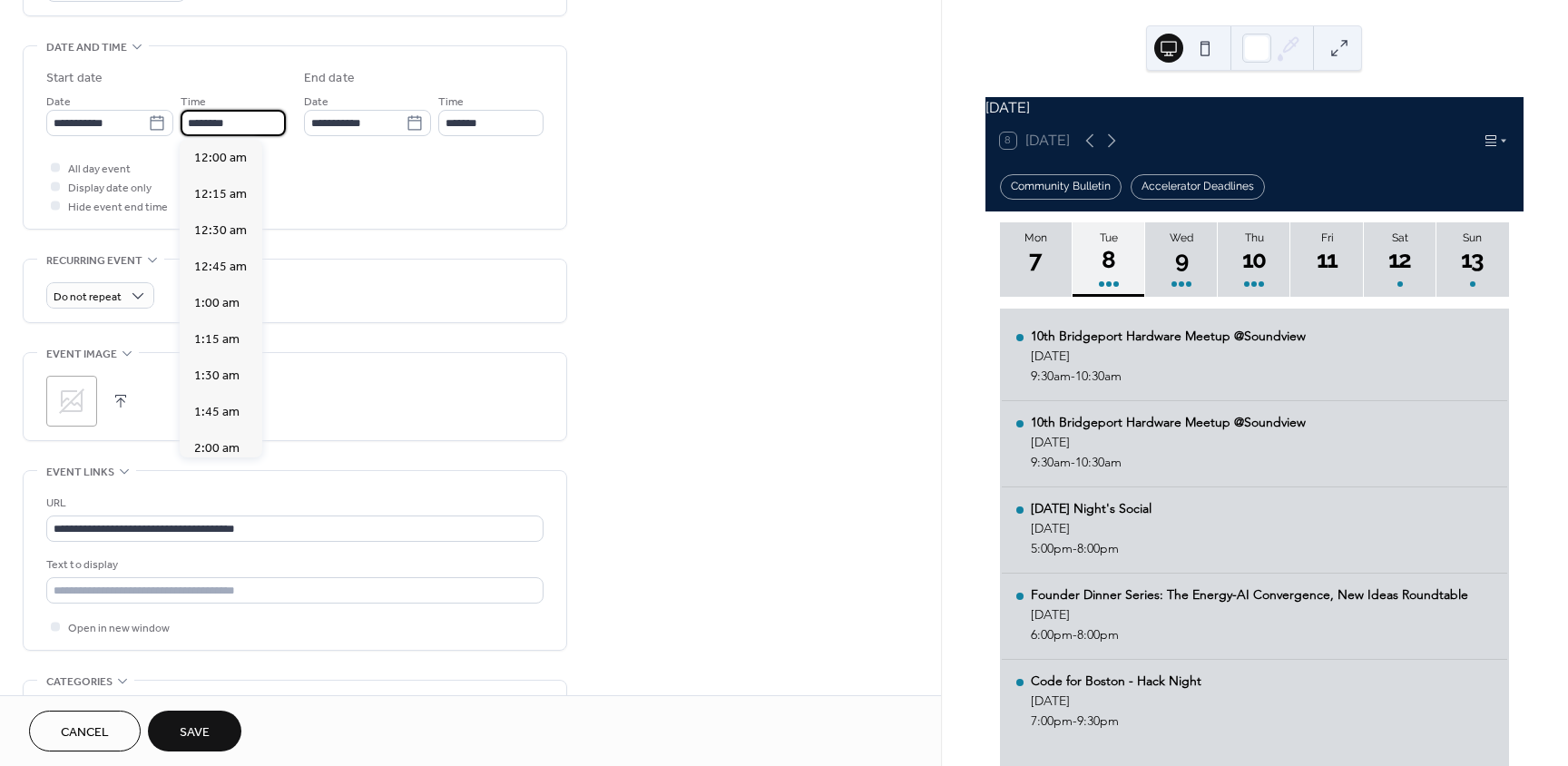 click on "**********" at bounding box center [784, 383] 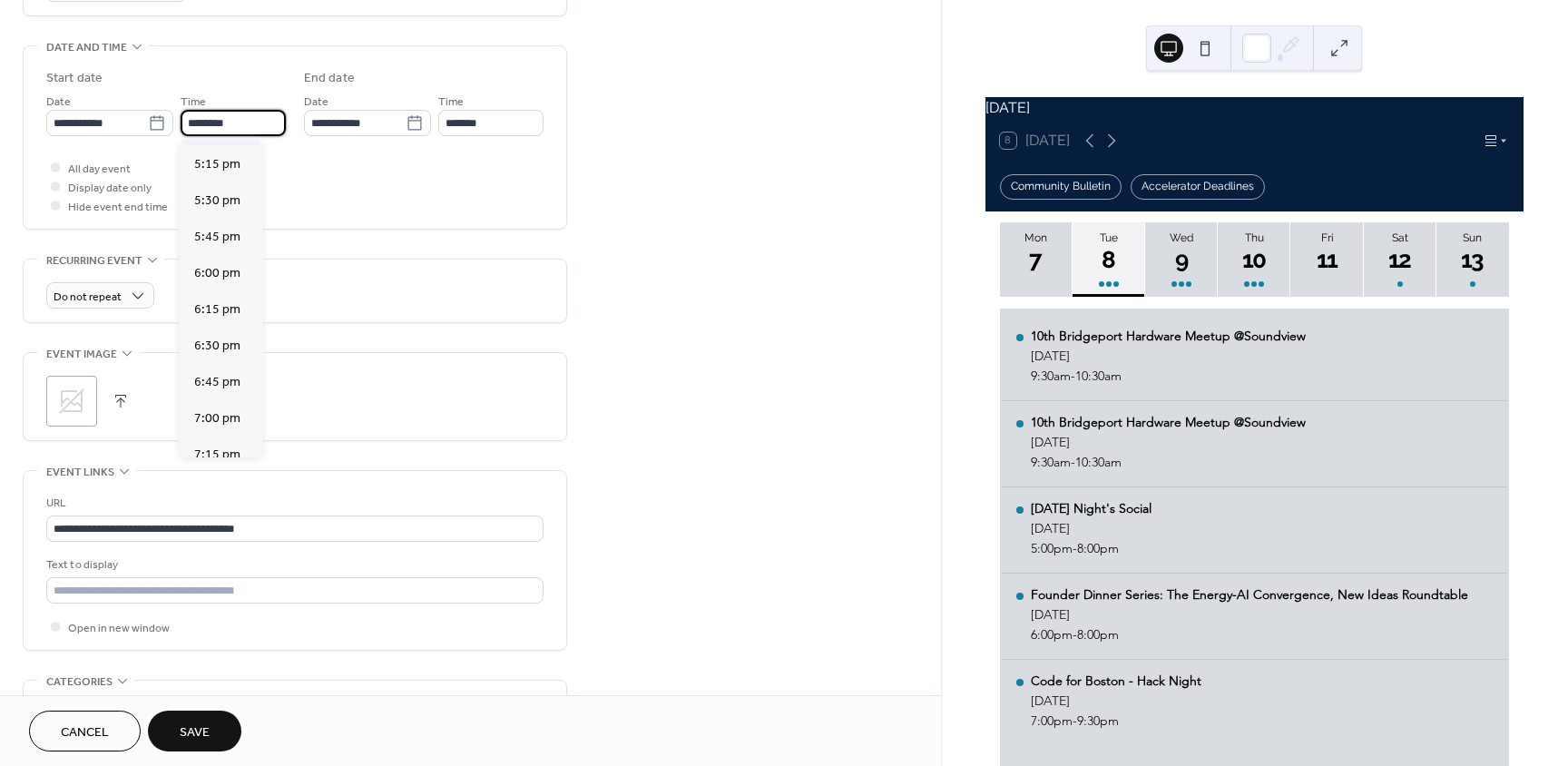scroll, scrollTop: 2512, scrollLeft: 0, axis: vertical 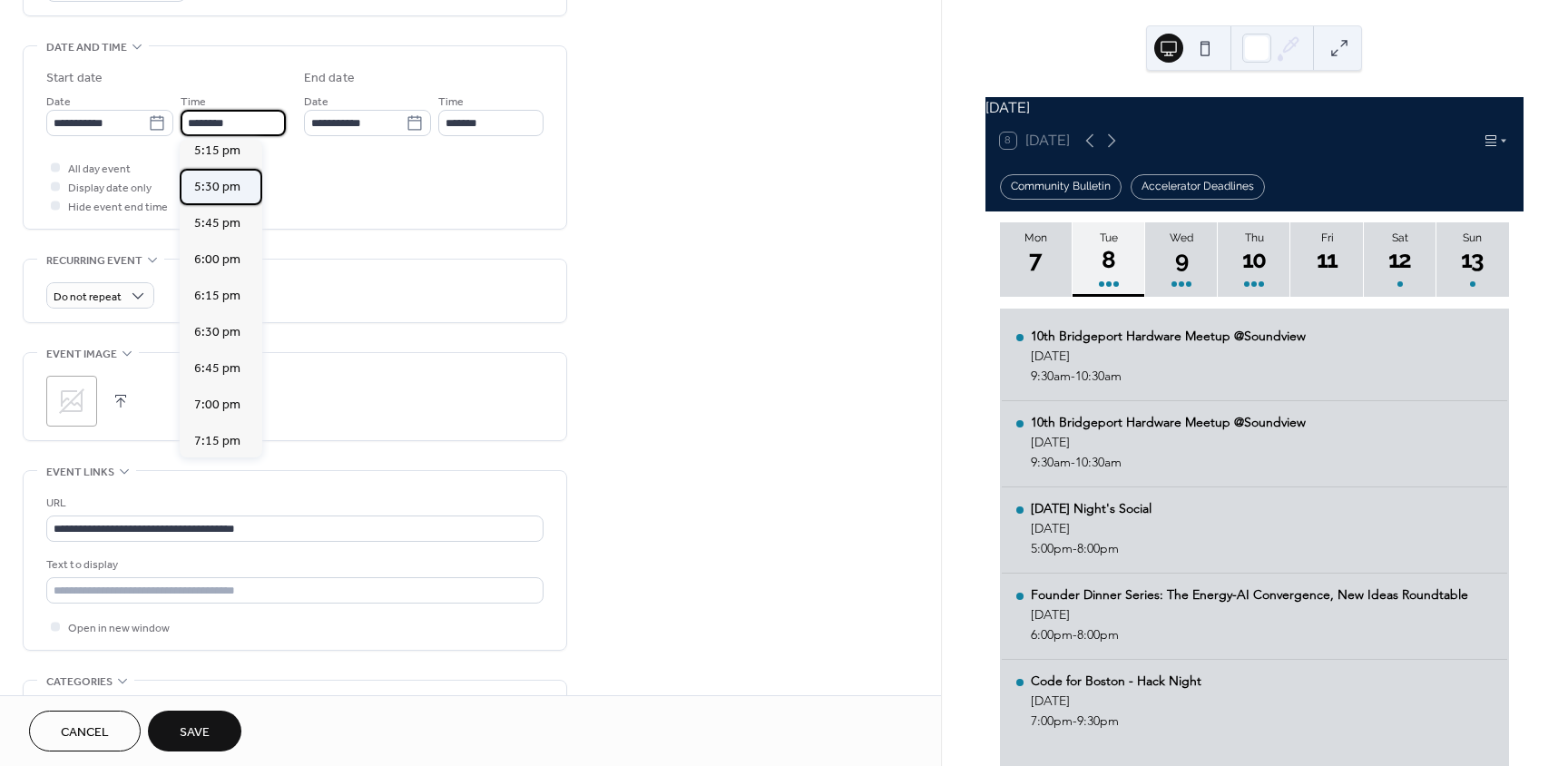 click on "5:30 pm" at bounding box center [217, 187] 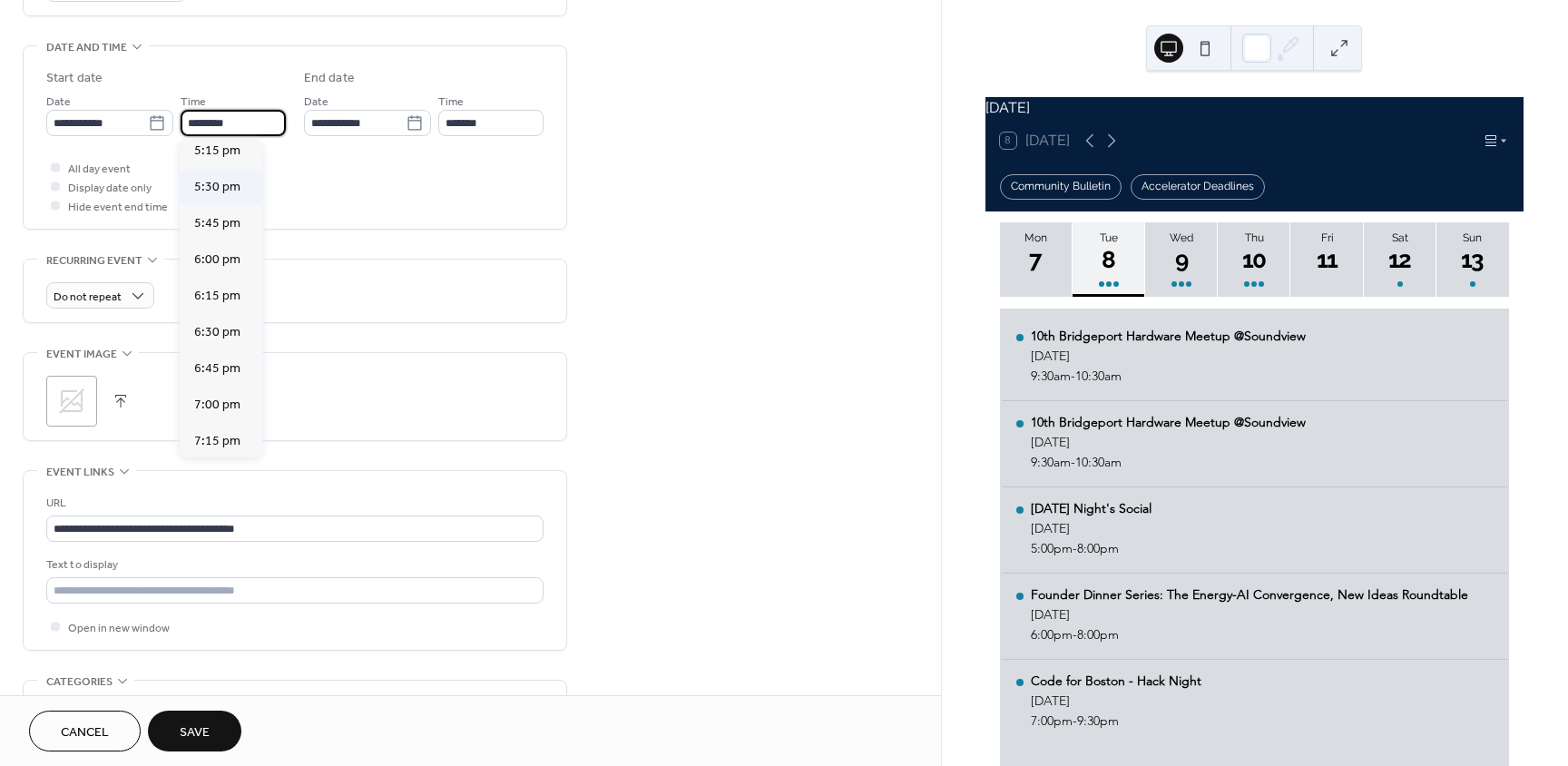 type on "*******" 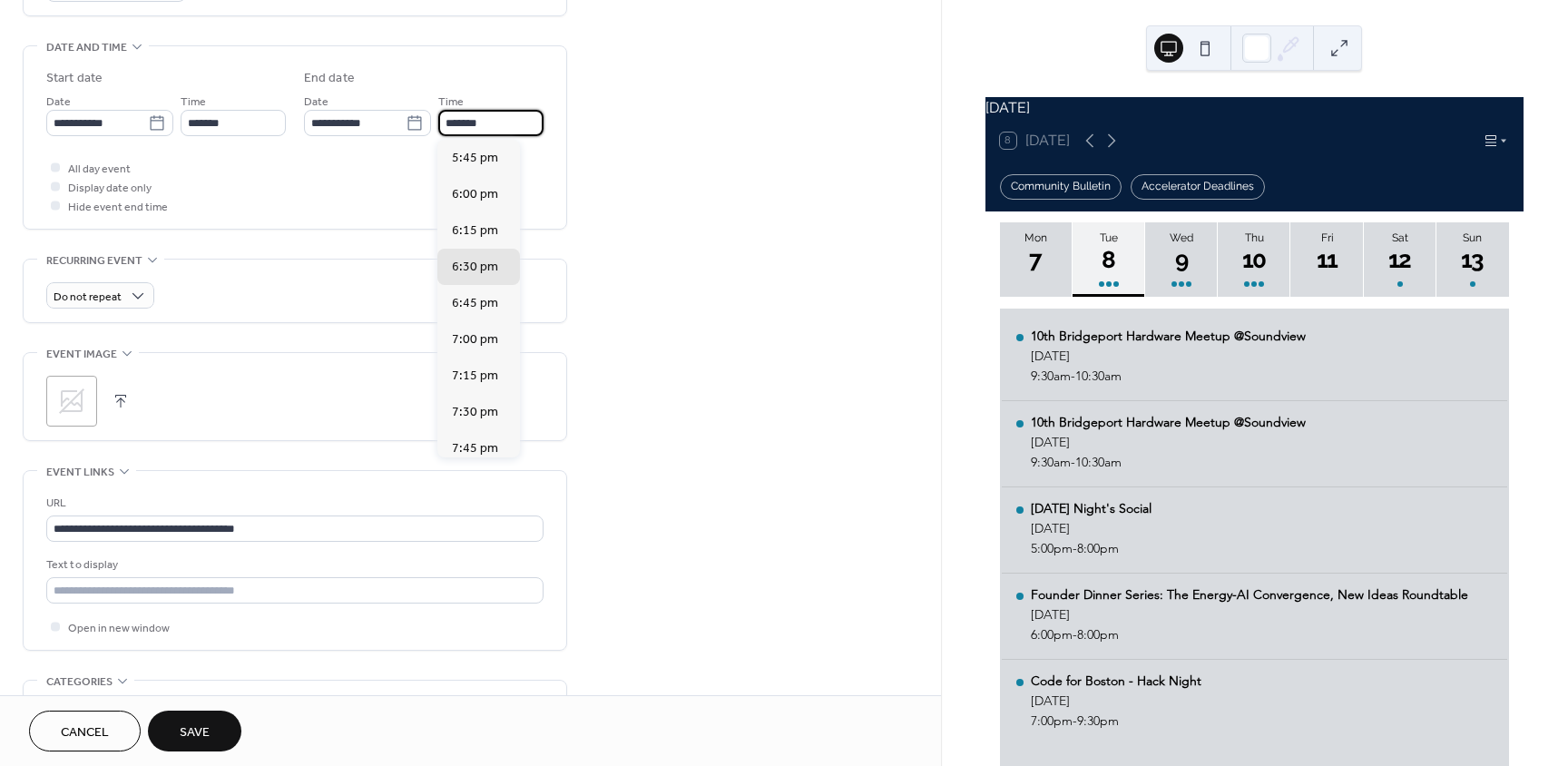 click on "*******" at bounding box center [491, 123] 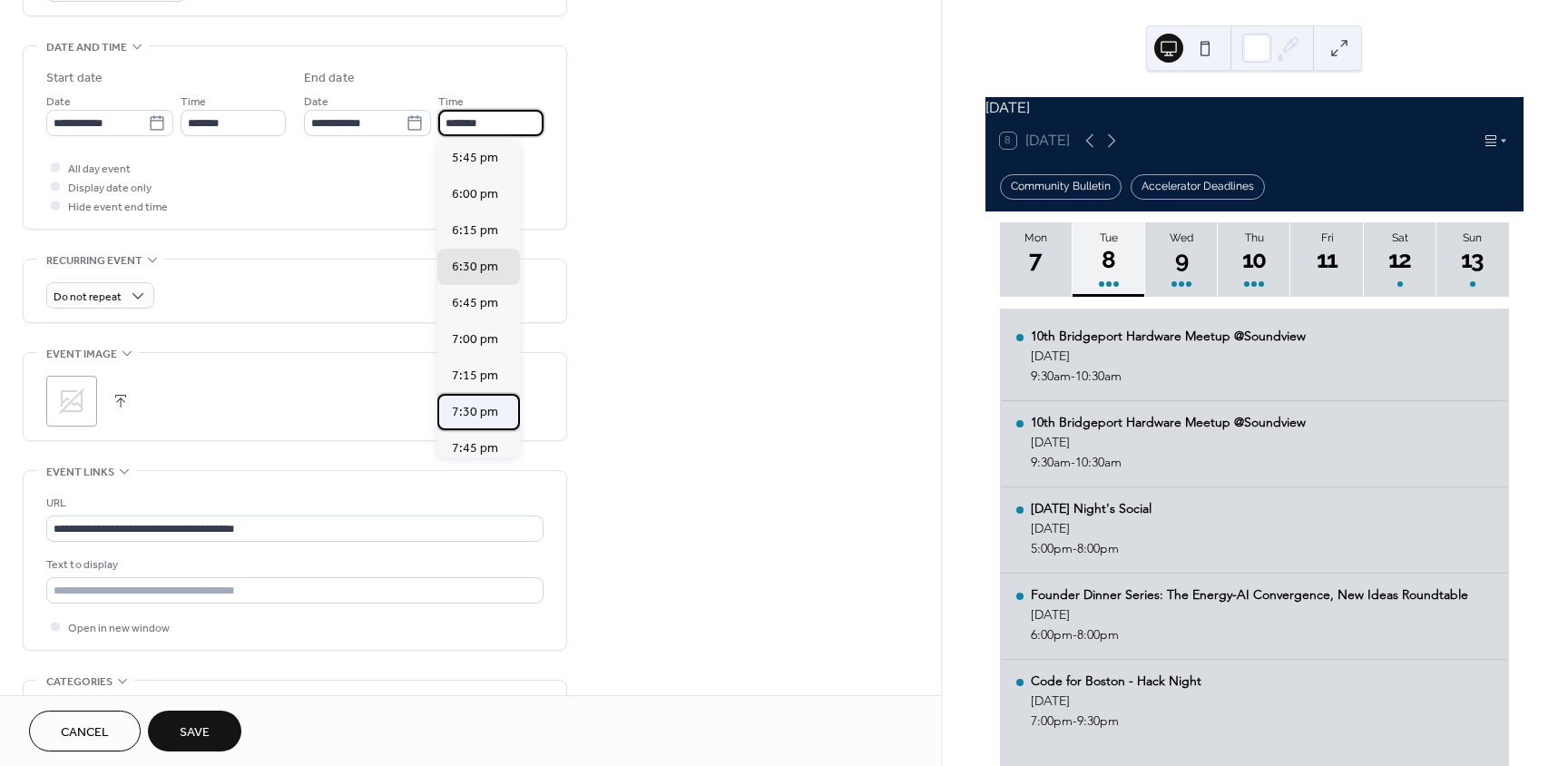 click on "7:30 pm" at bounding box center (475, 412) 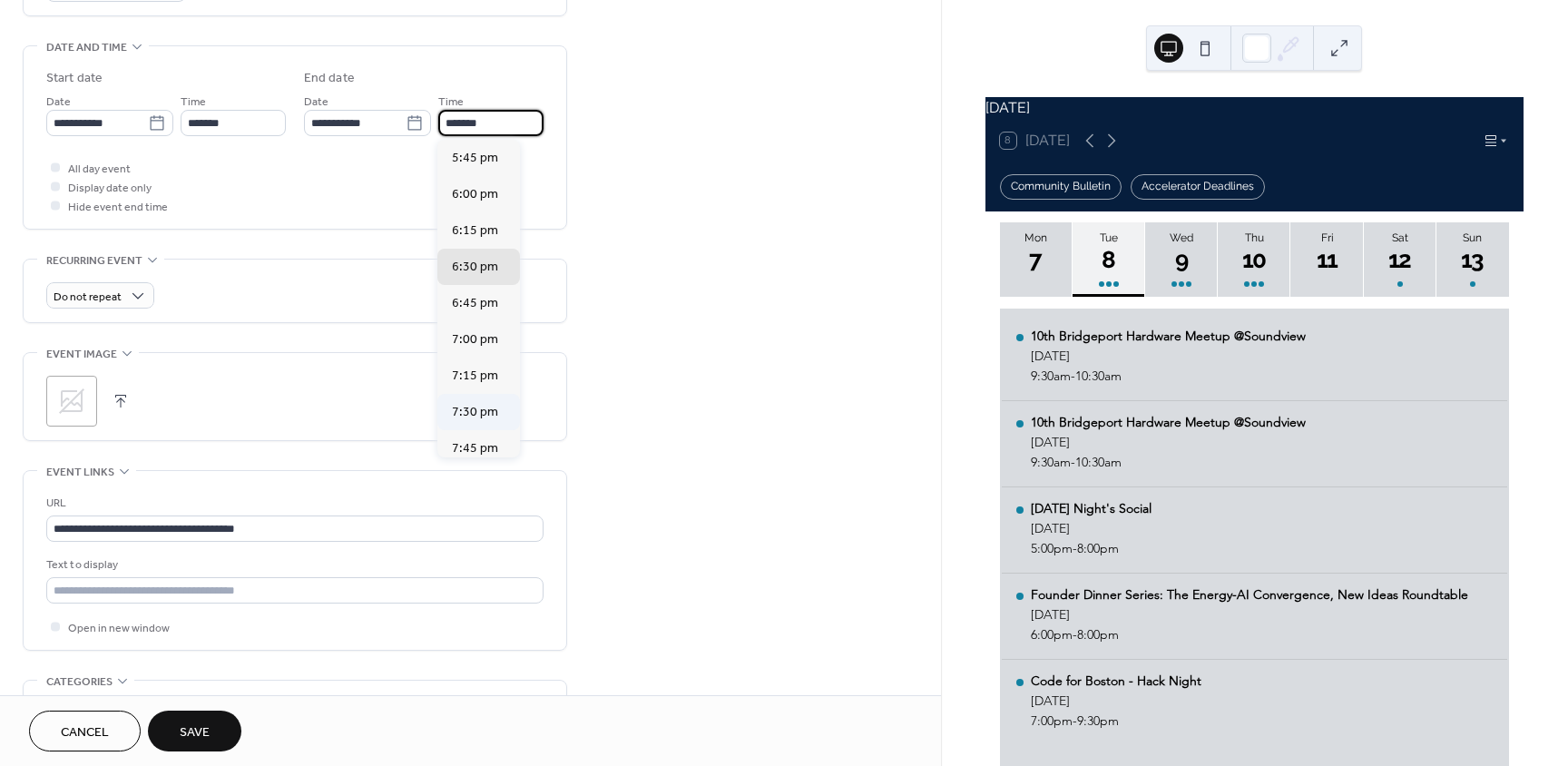 type on "*******" 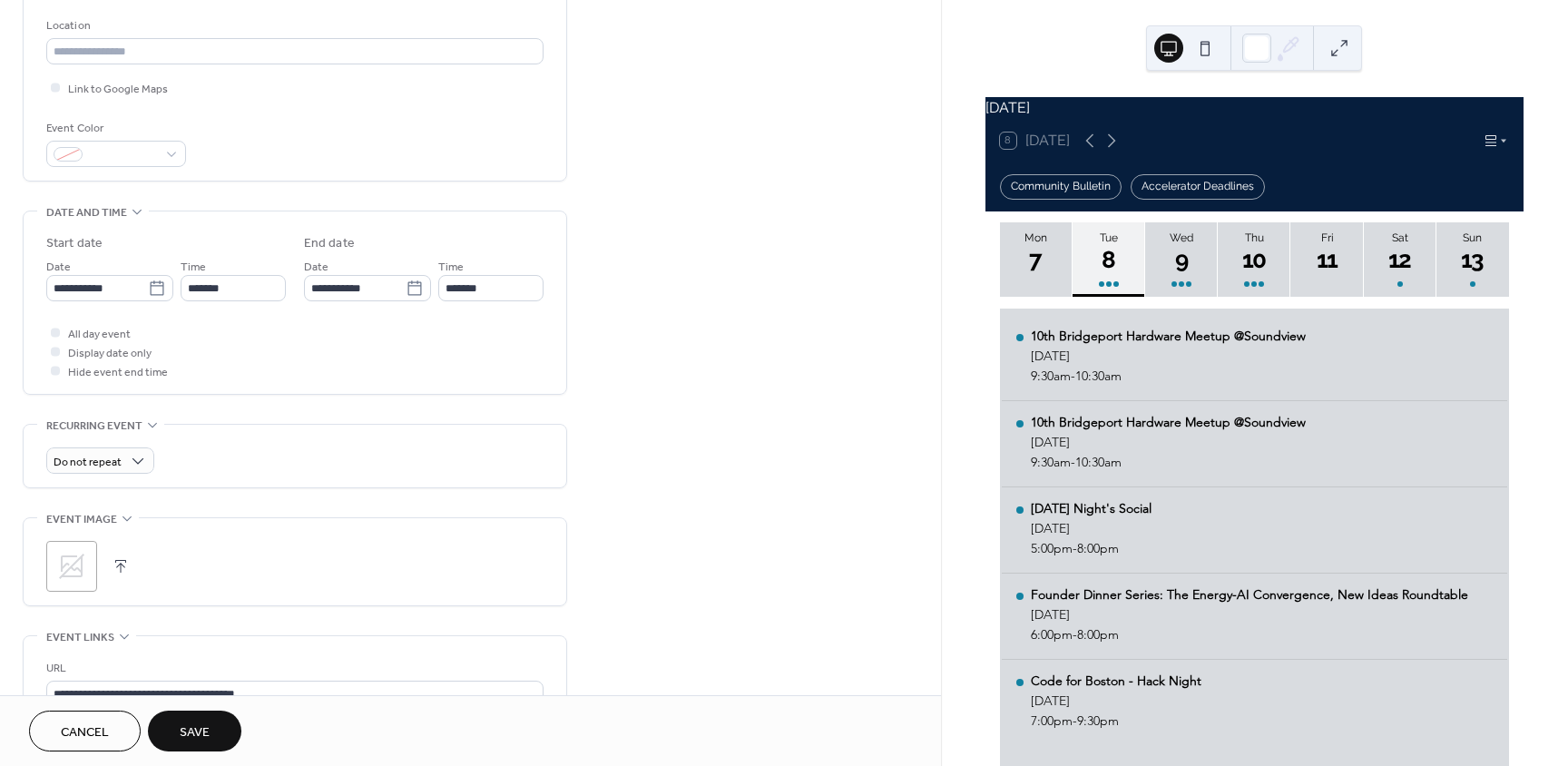 scroll, scrollTop: 91, scrollLeft: 0, axis: vertical 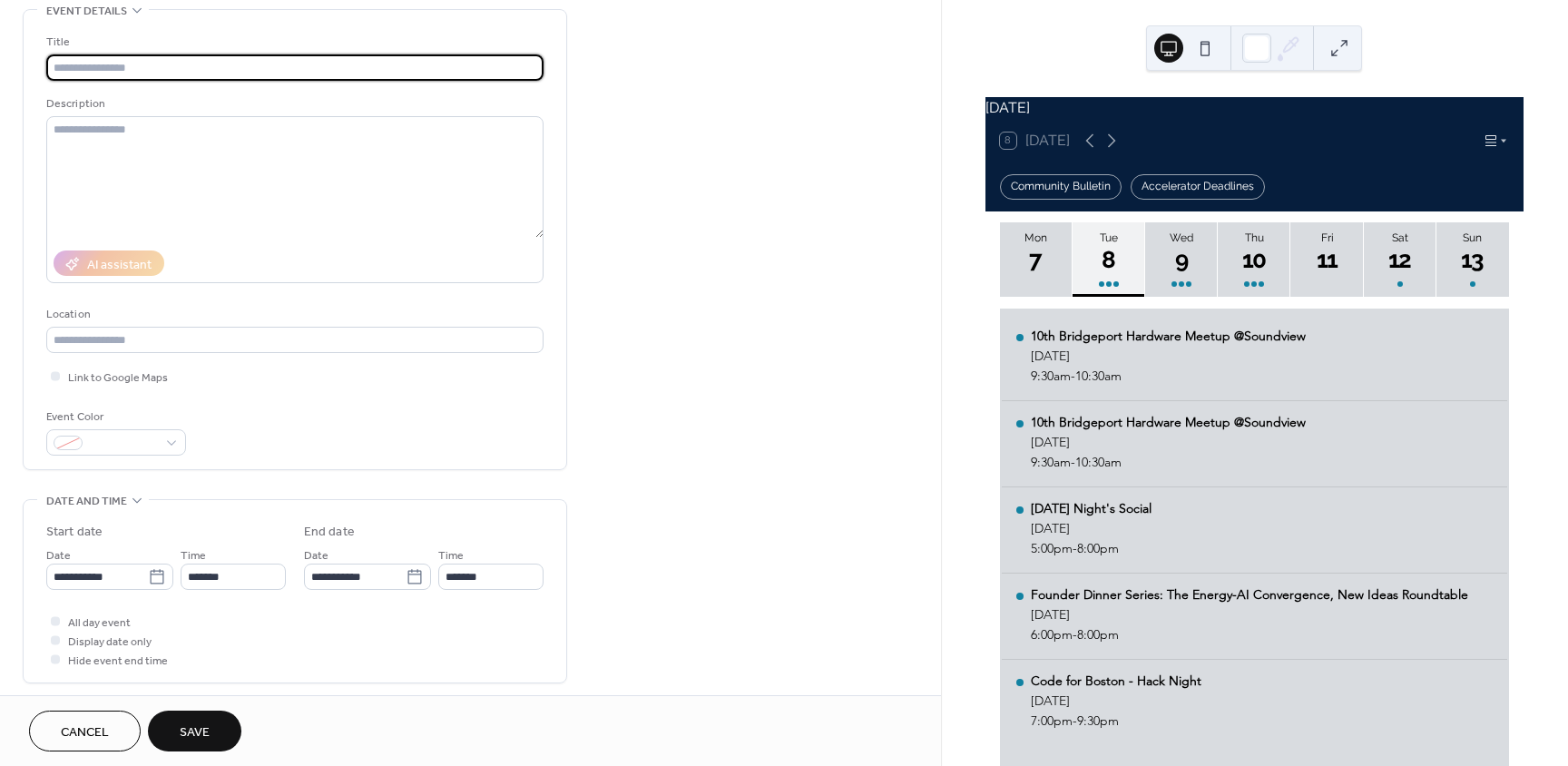 click at bounding box center [295, 67] 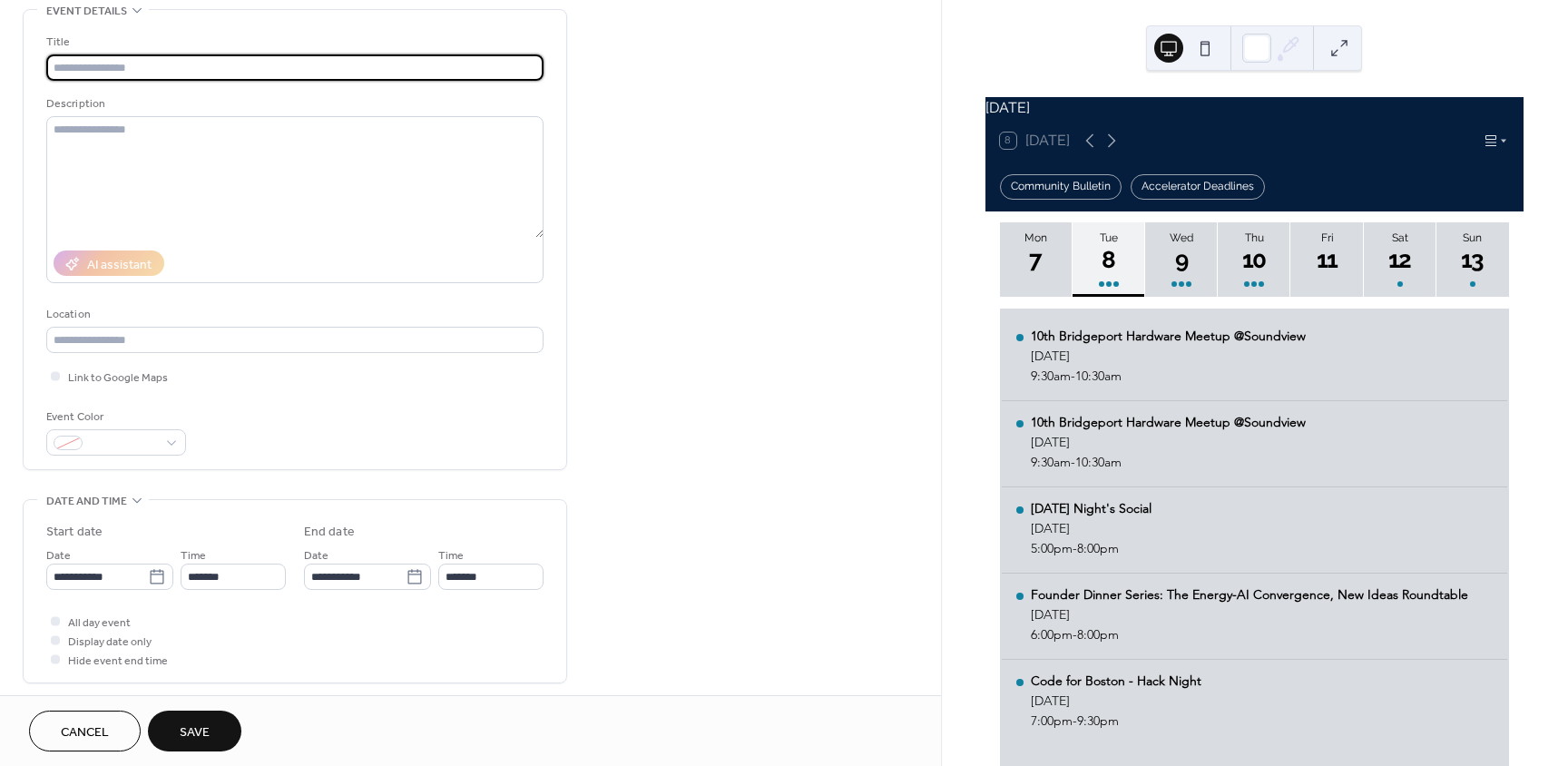paste on "**********" 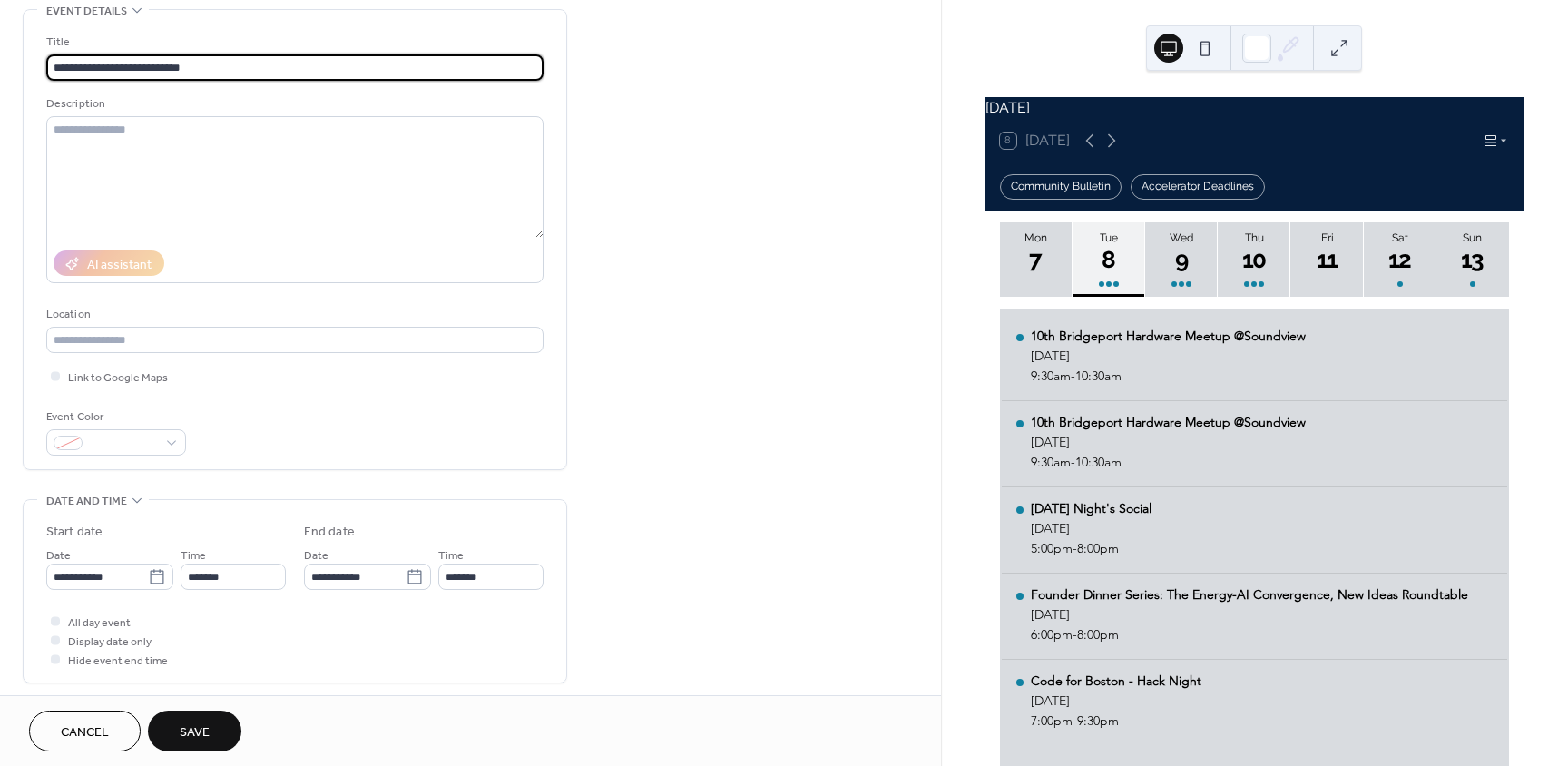 type on "**********" 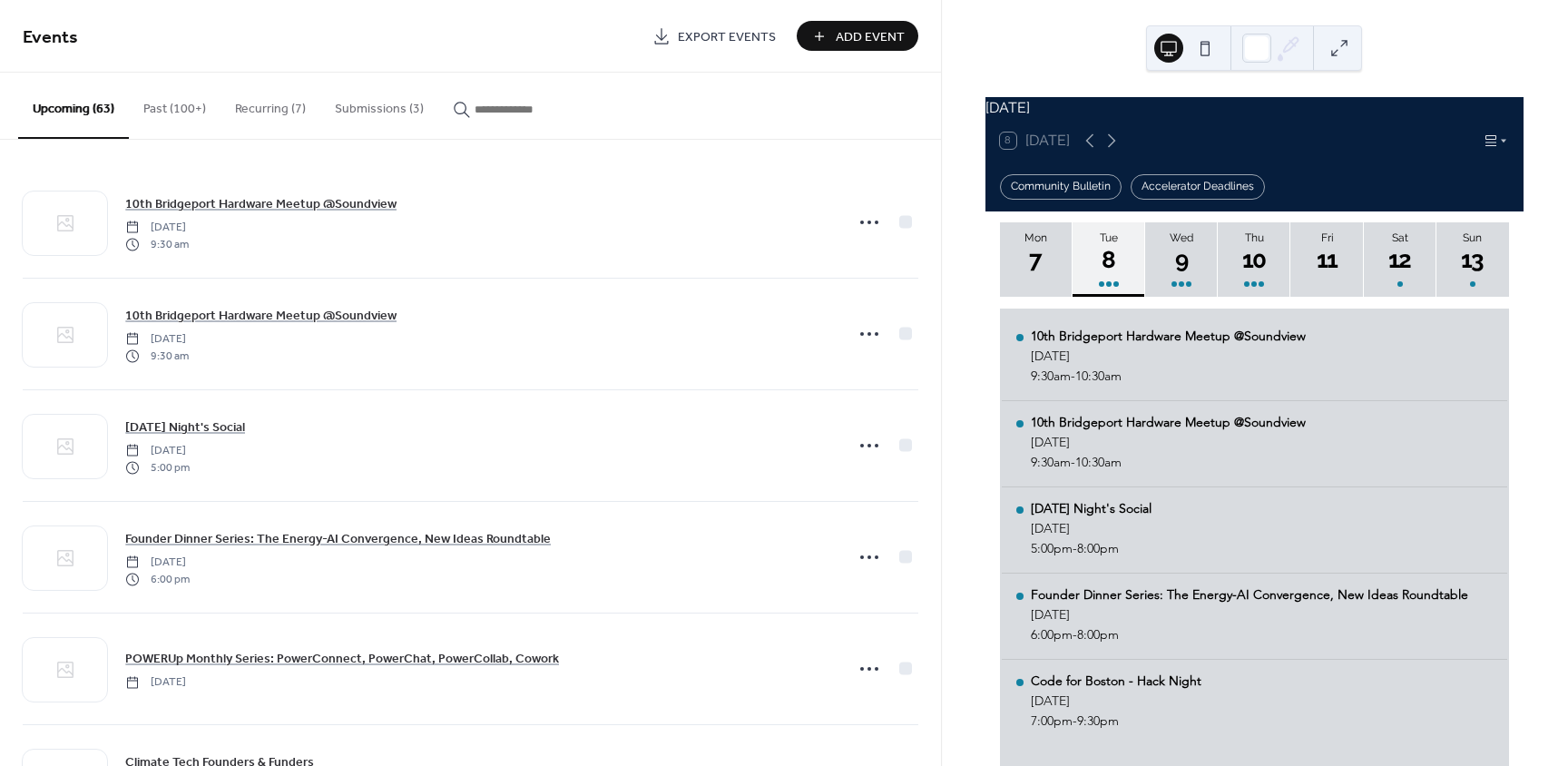 click on "Add Event" at bounding box center [870, 37] 